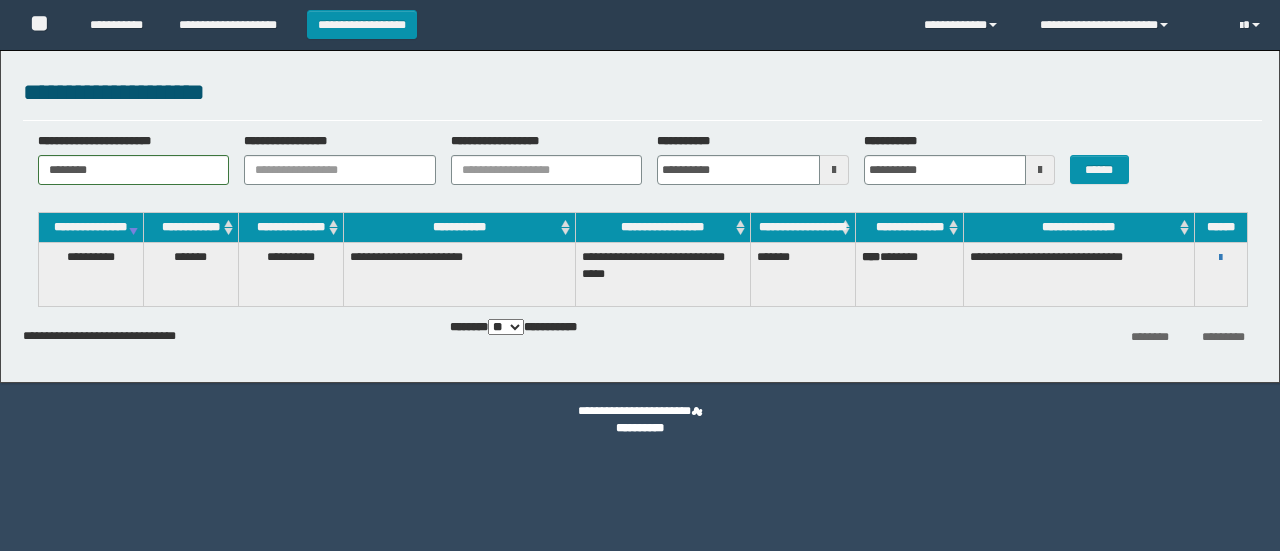 scroll, scrollTop: 0, scrollLeft: 0, axis: both 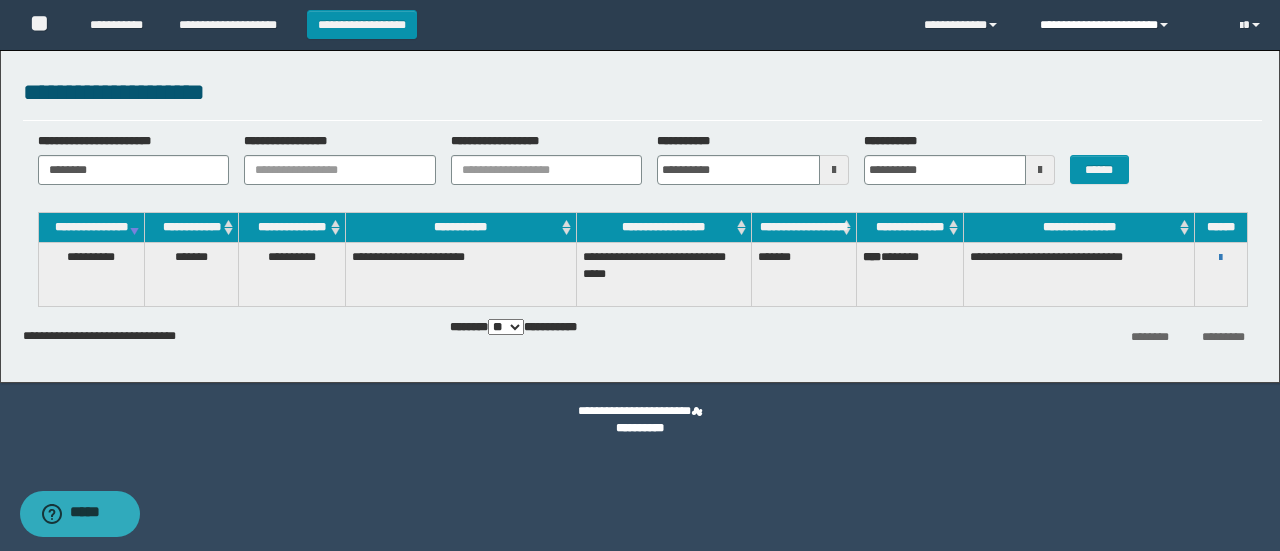 click on "**********" at bounding box center (1125, 25) 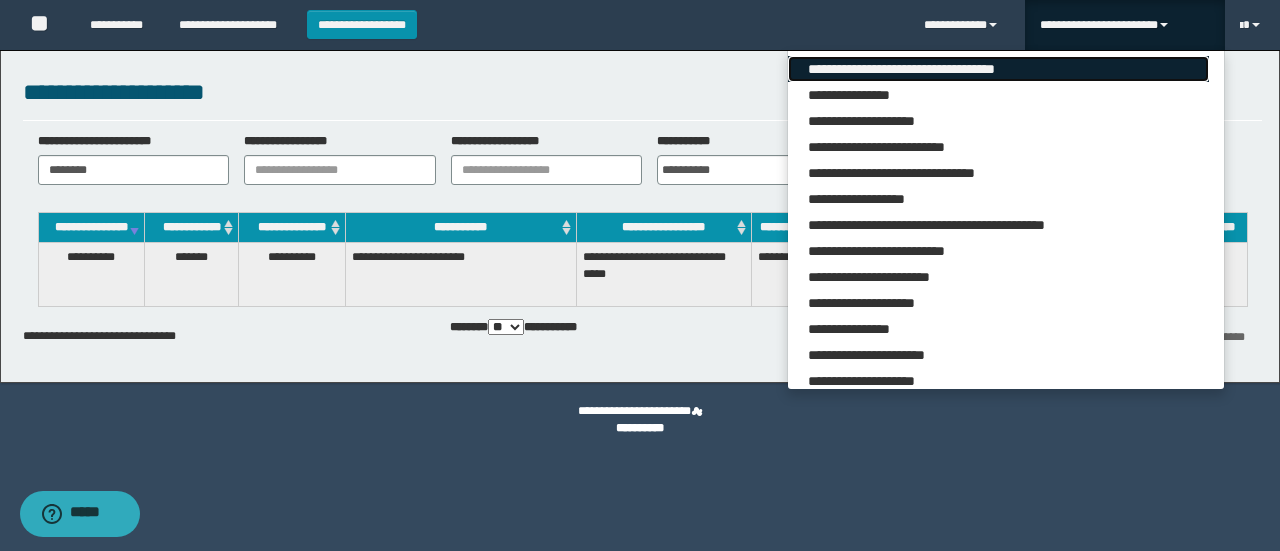 click on "**********" at bounding box center [998, 69] 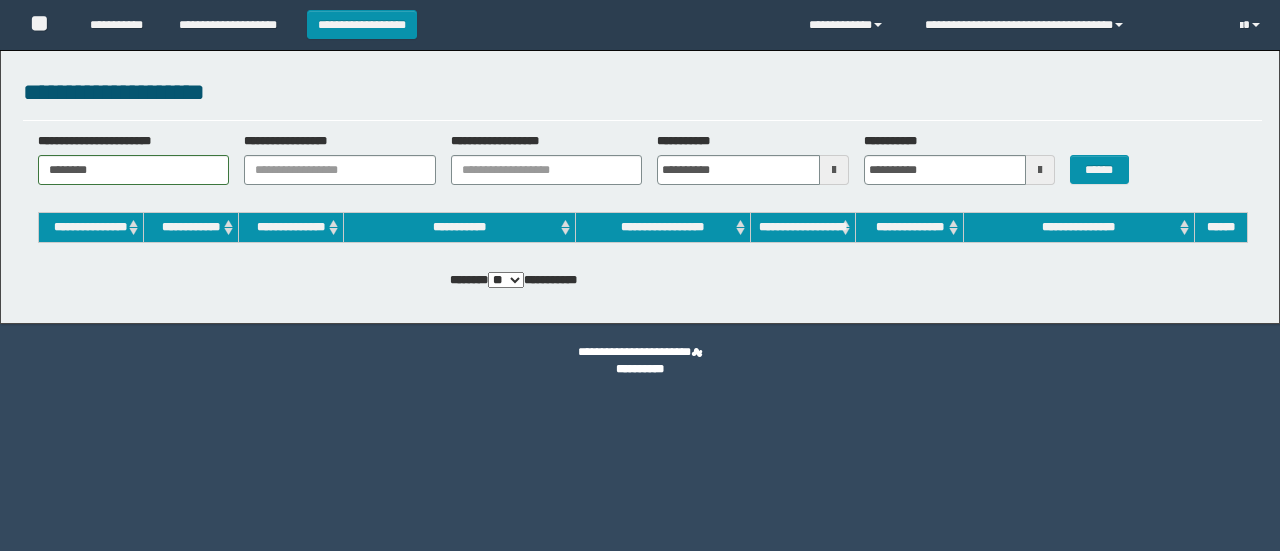 scroll, scrollTop: 0, scrollLeft: 0, axis: both 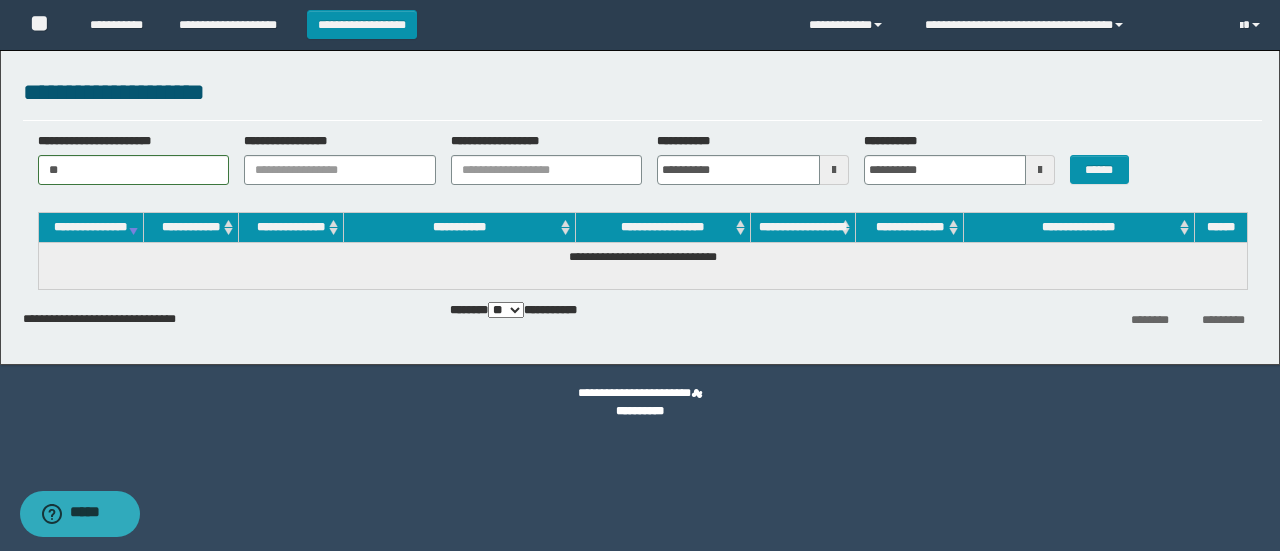 type on "*" 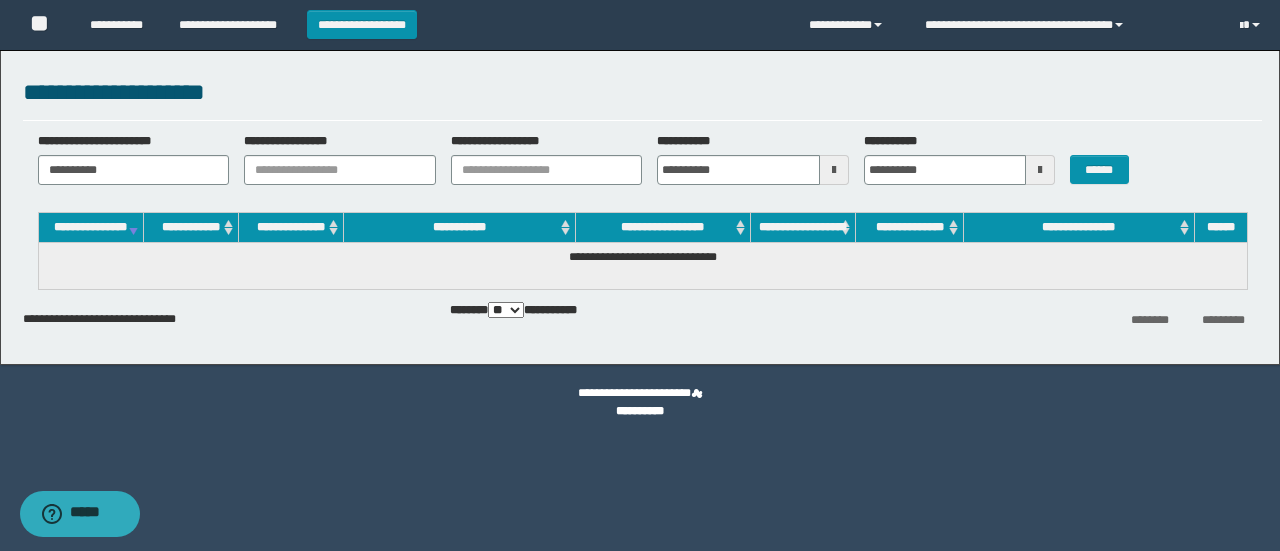 type on "**********" 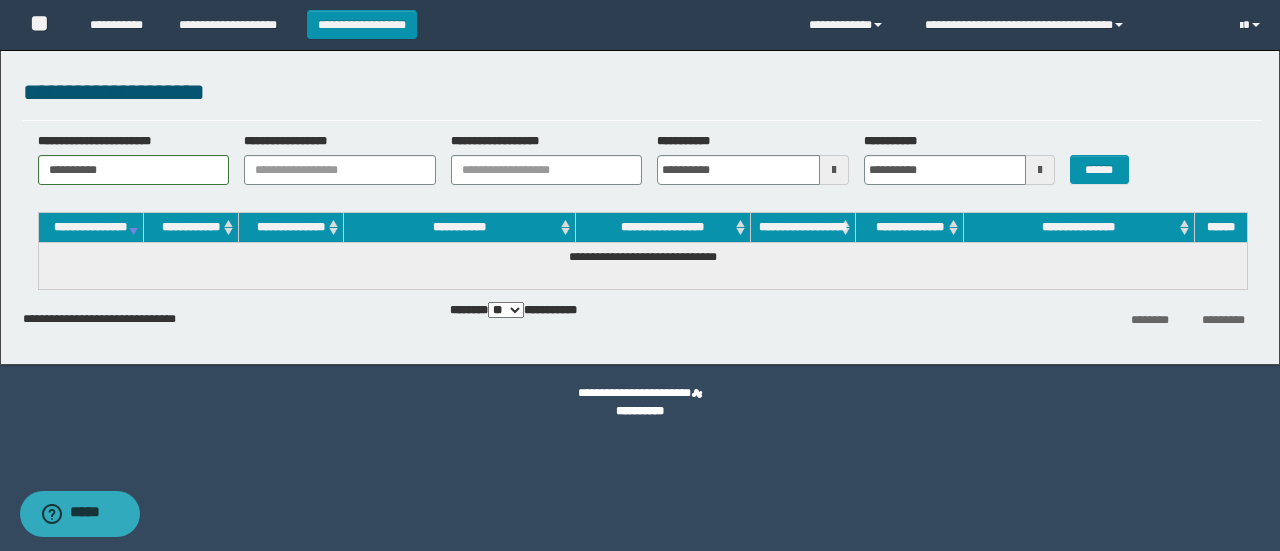 click on "******" at bounding box center [1106, 158] 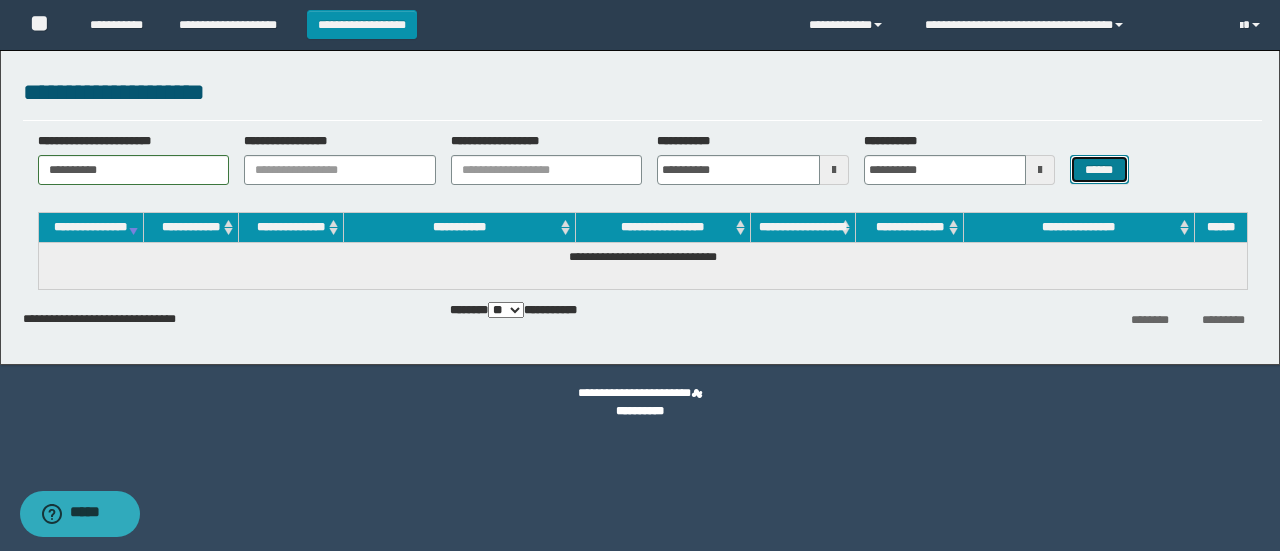 click on "******" at bounding box center [1099, 169] 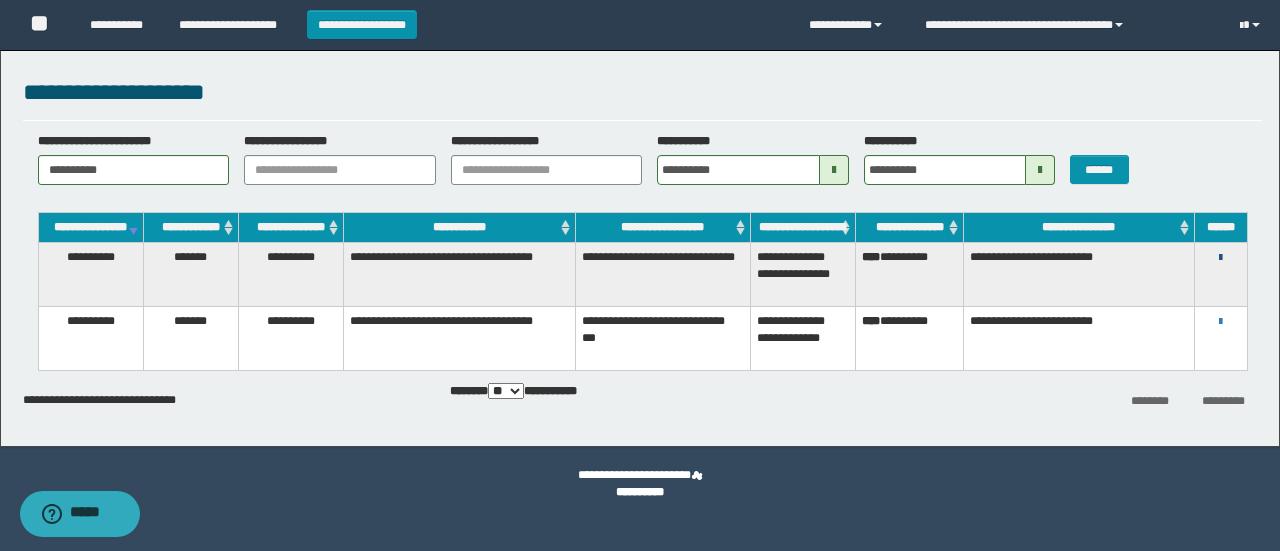 click at bounding box center [1220, 258] 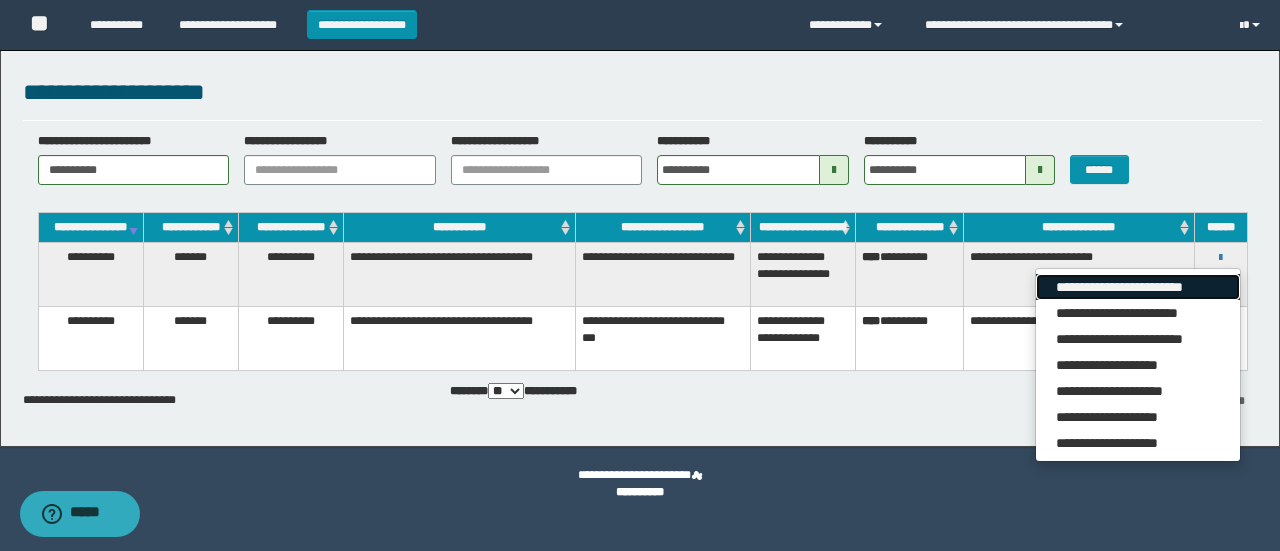click on "**********" at bounding box center (1137, 287) 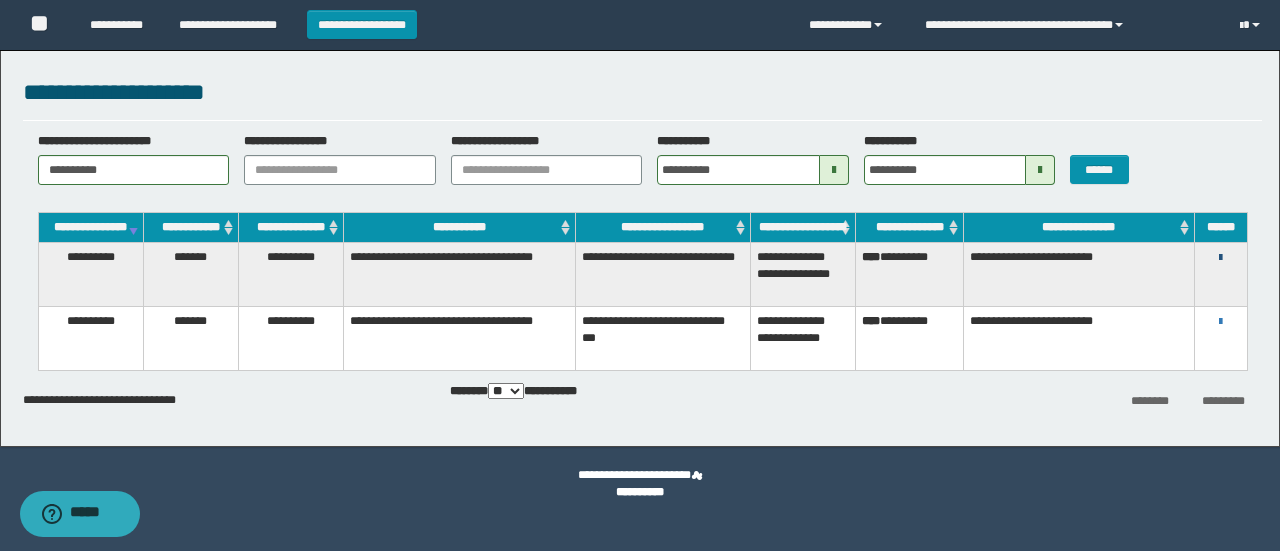 click at bounding box center (1220, 258) 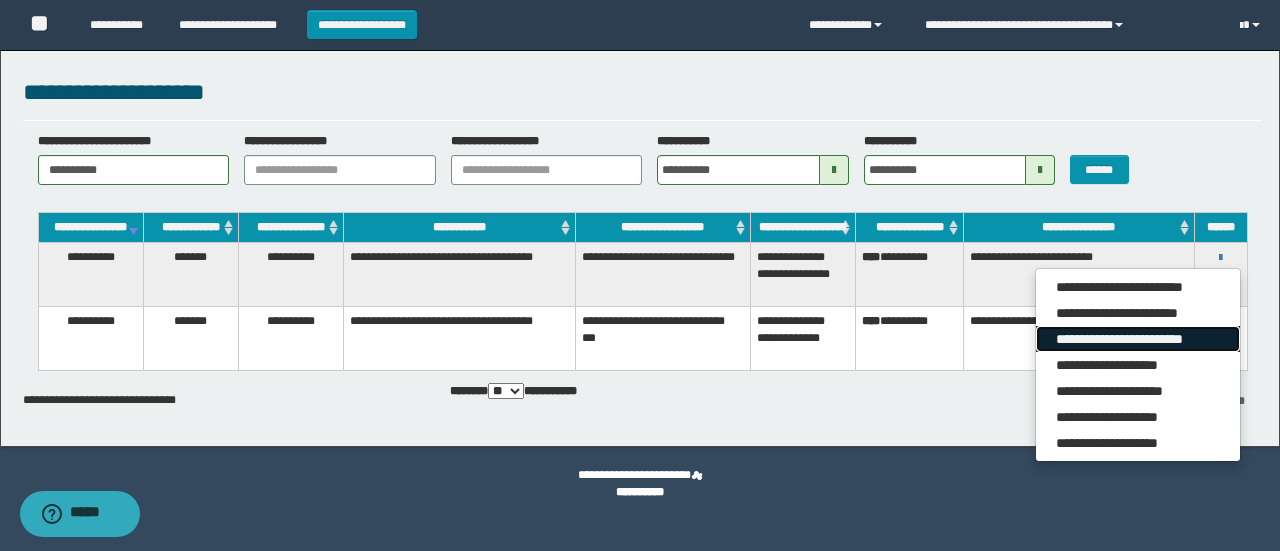 click on "**********" at bounding box center [1137, 339] 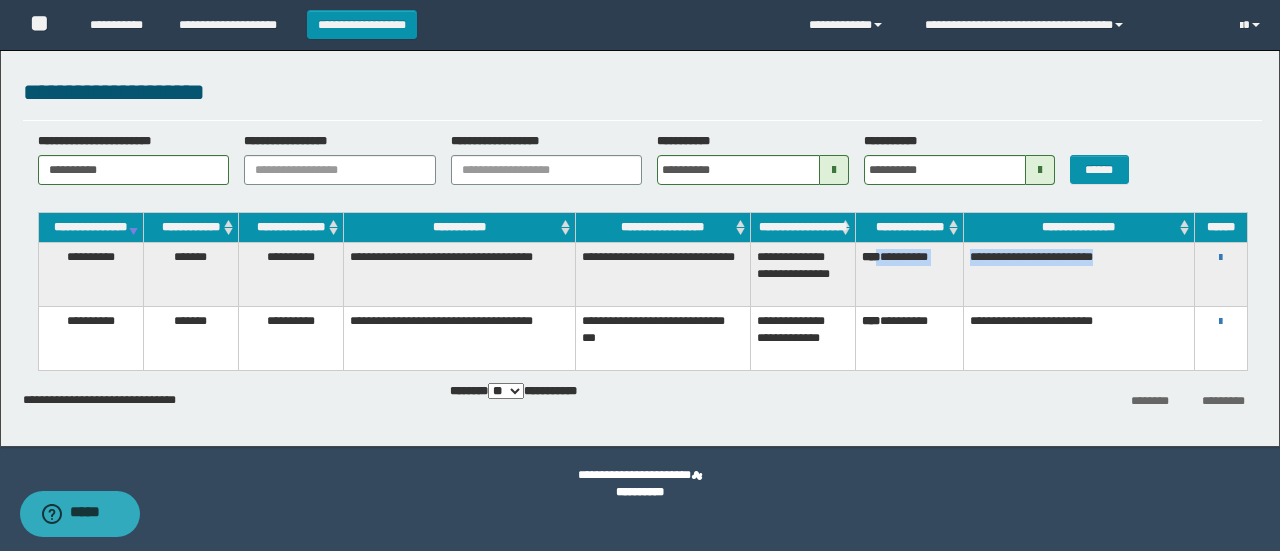 drag, startPoint x: 884, startPoint y: 274, endPoint x: 1173, endPoint y: 268, distance: 289.0623 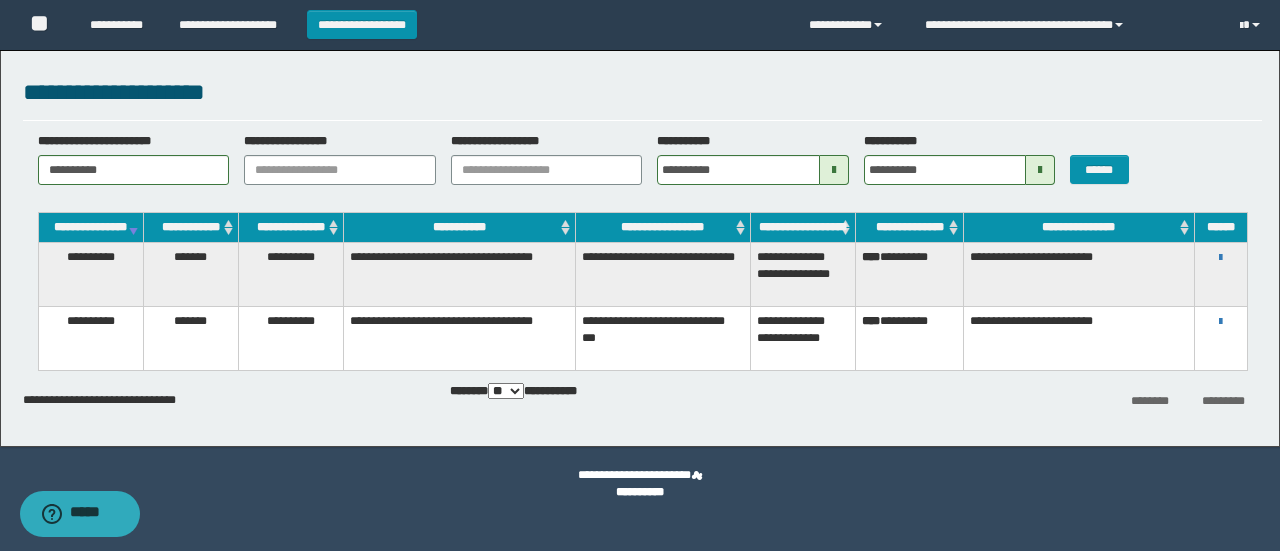 click on "**********" at bounding box center [640, 243] 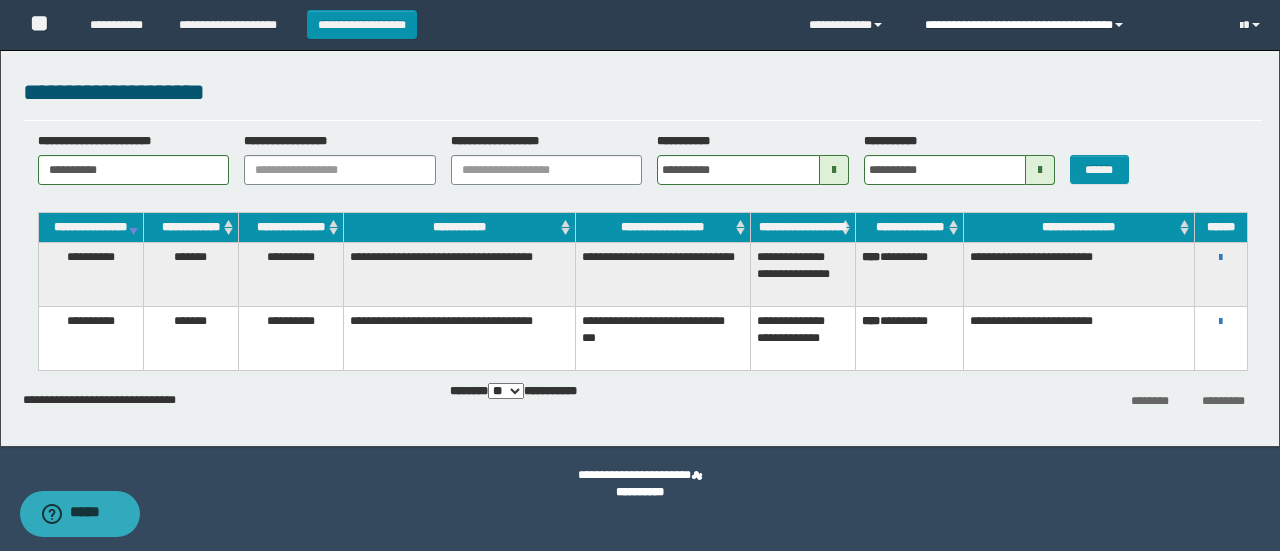 click at bounding box center [1119, 25] 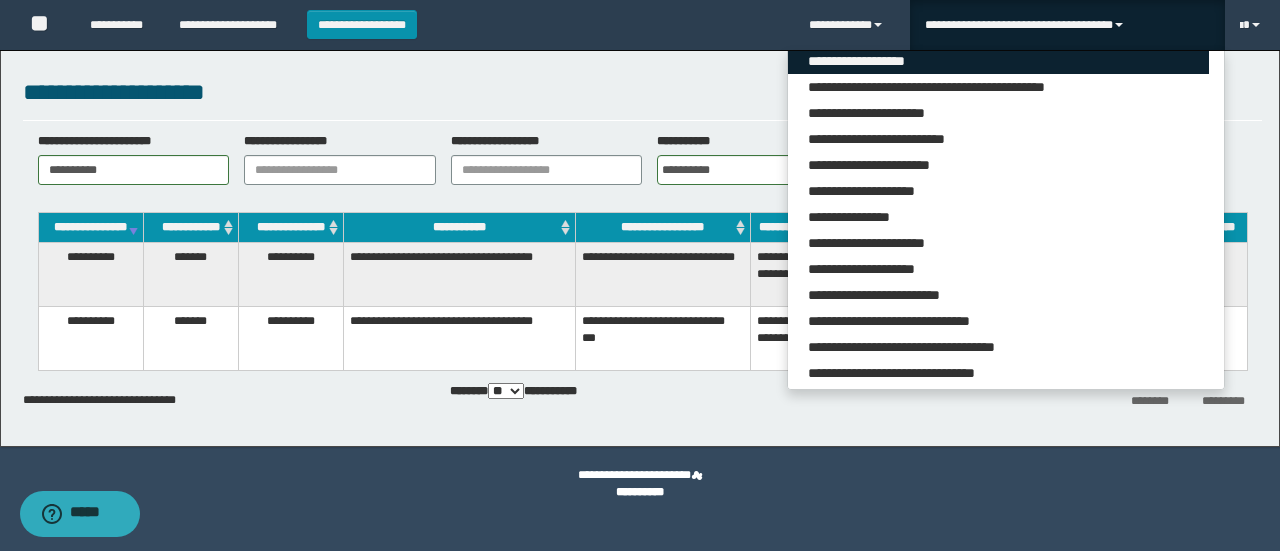 scroll, scrollTop: 113, scrollLeft: 0, axis: vertical 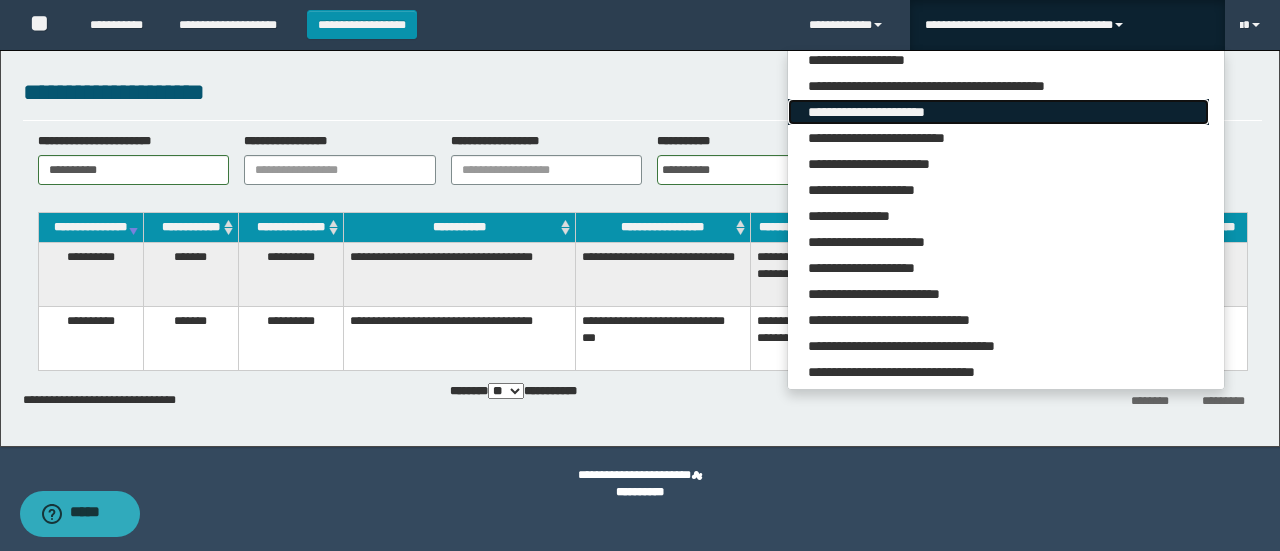click on "**********" at bounding box center (998, 112) 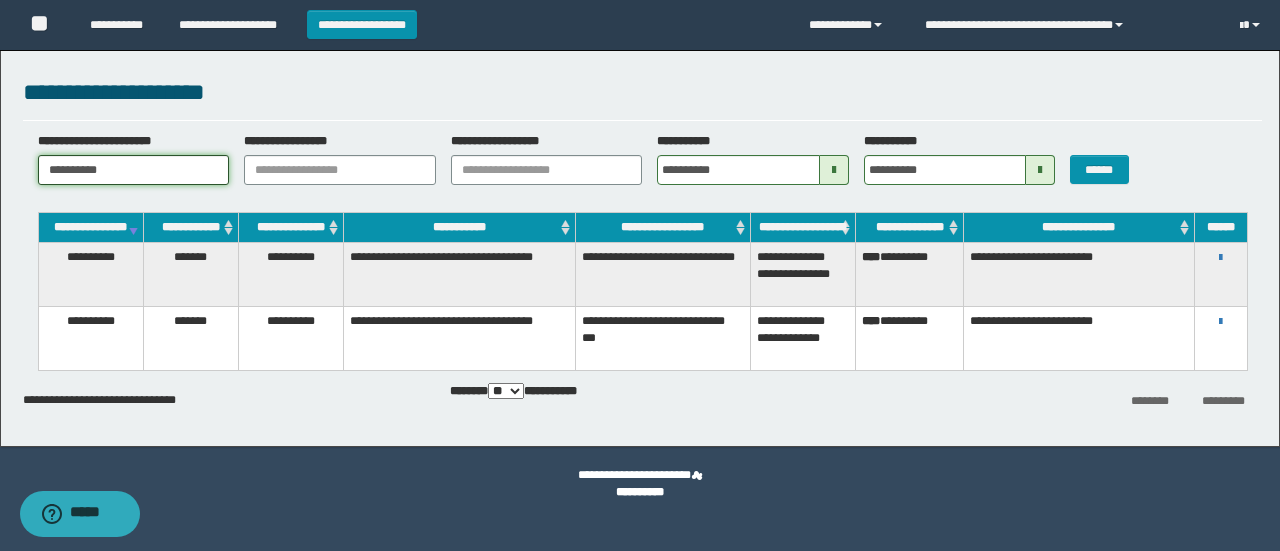 click on "**********" at bounding box center (134, 170) 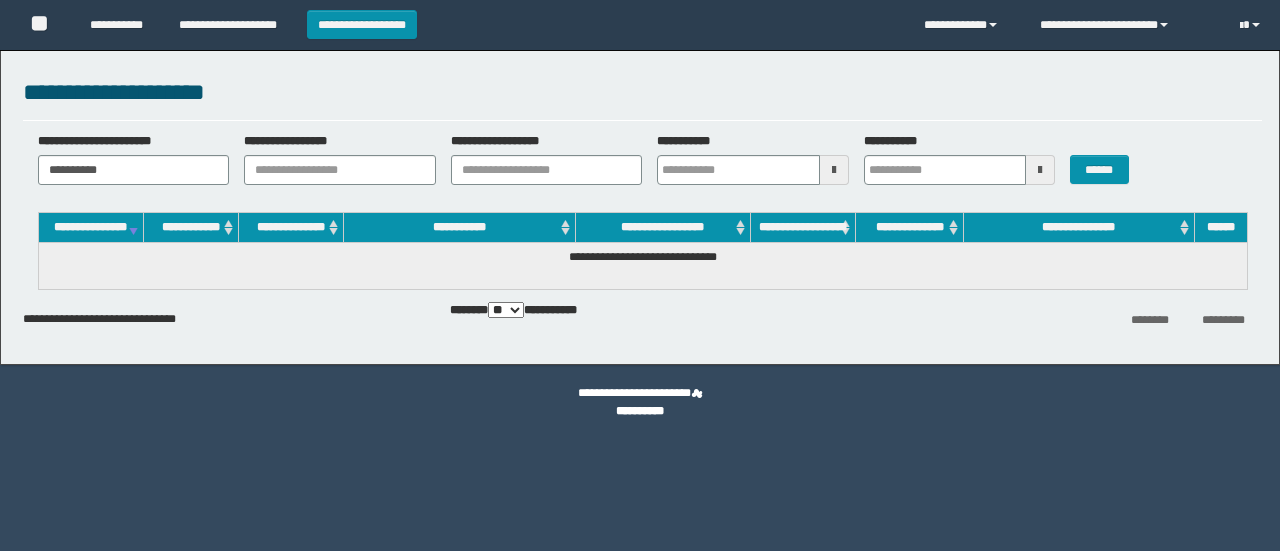 scroll, scrollTop: 0, scrollLeft: 0, axis: both 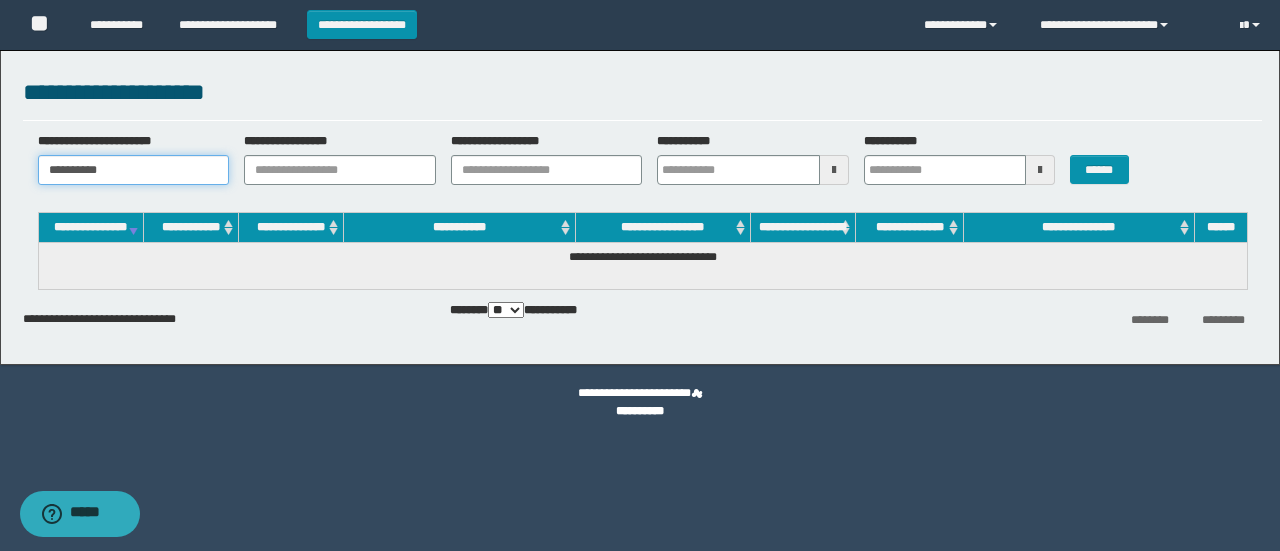 click on "**********" at bounding box center [134, 170] 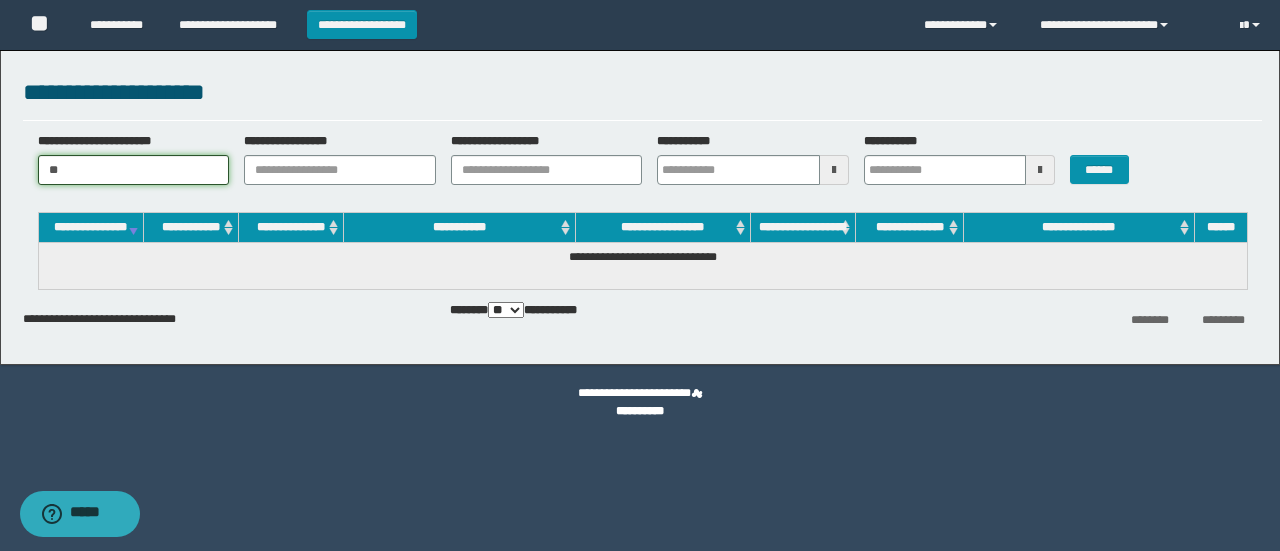 type on "*" 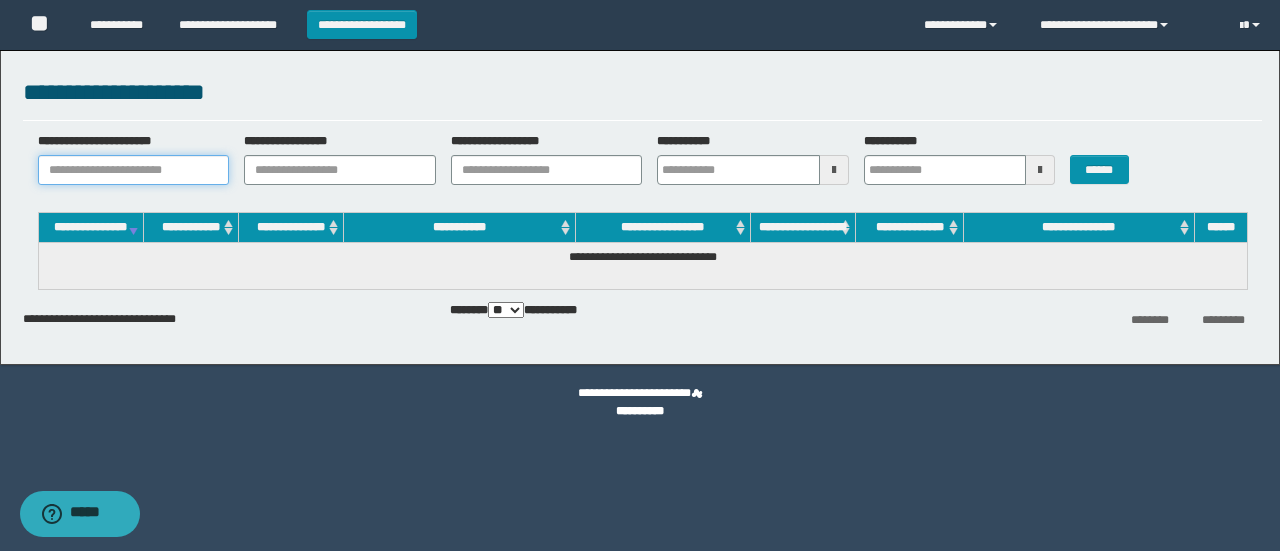 paste on "**********" 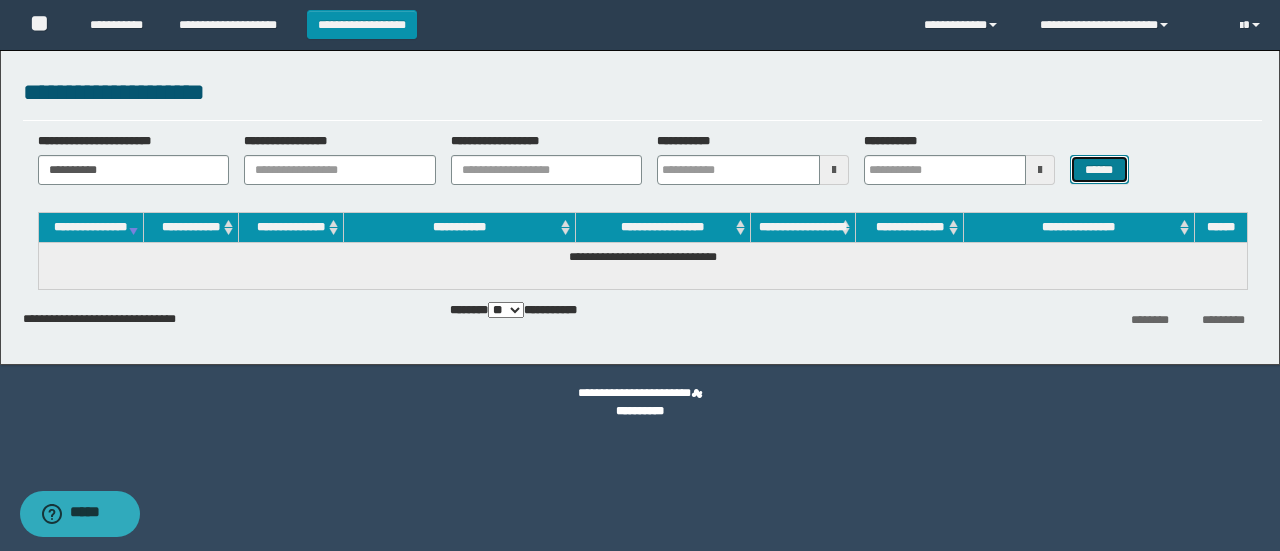click on "******" at bounding box center [1099, 169] 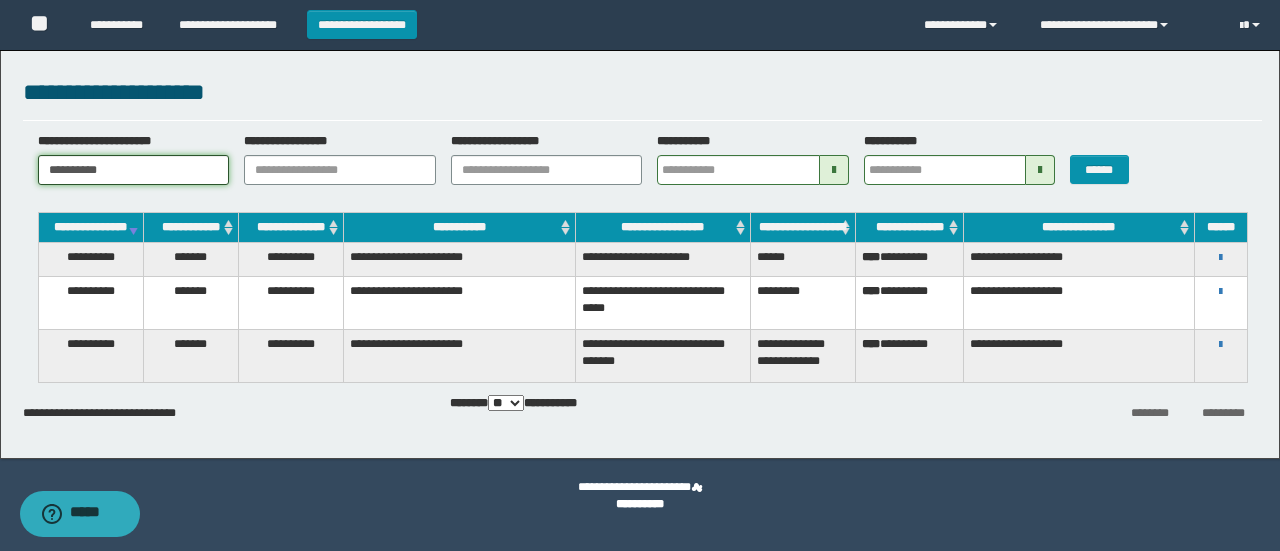 click on "**********" at bounding box center (134, 170) 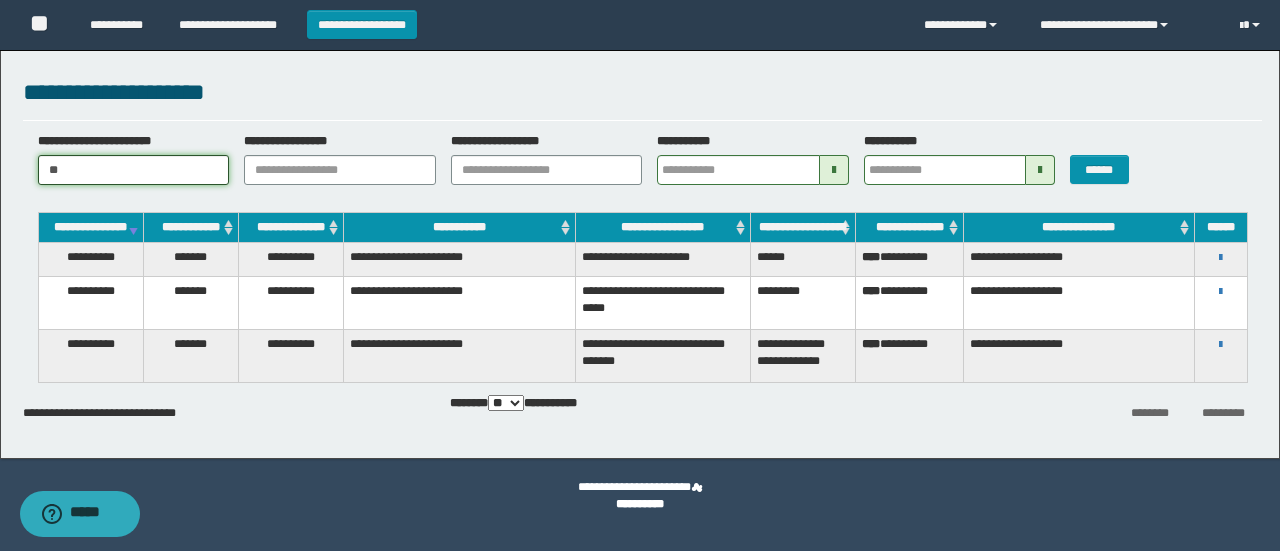 type on "*" 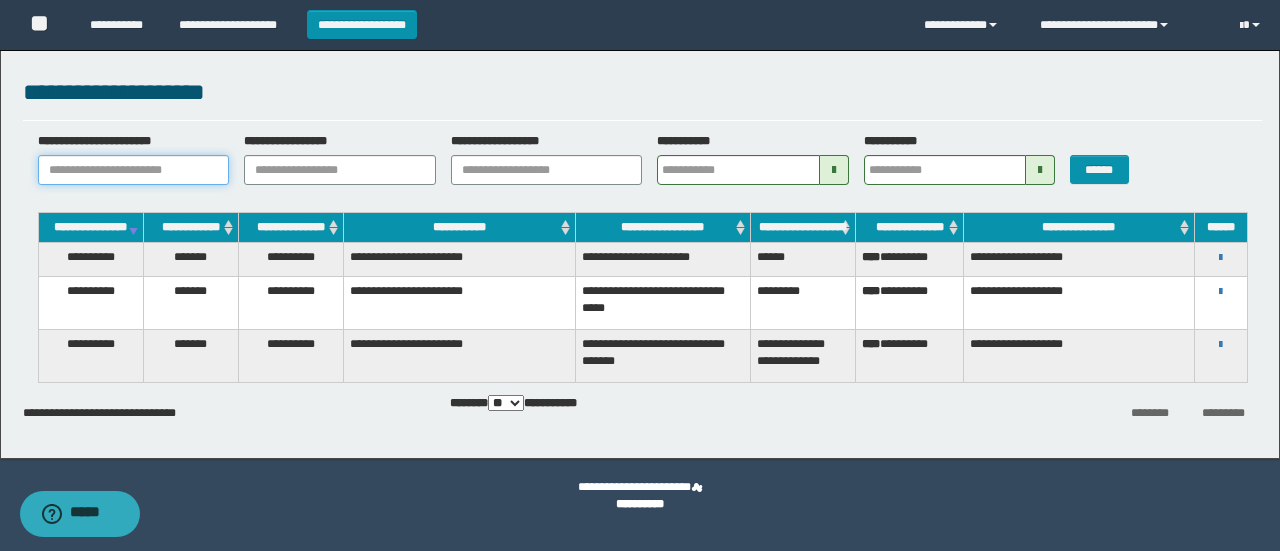 paste on "********" 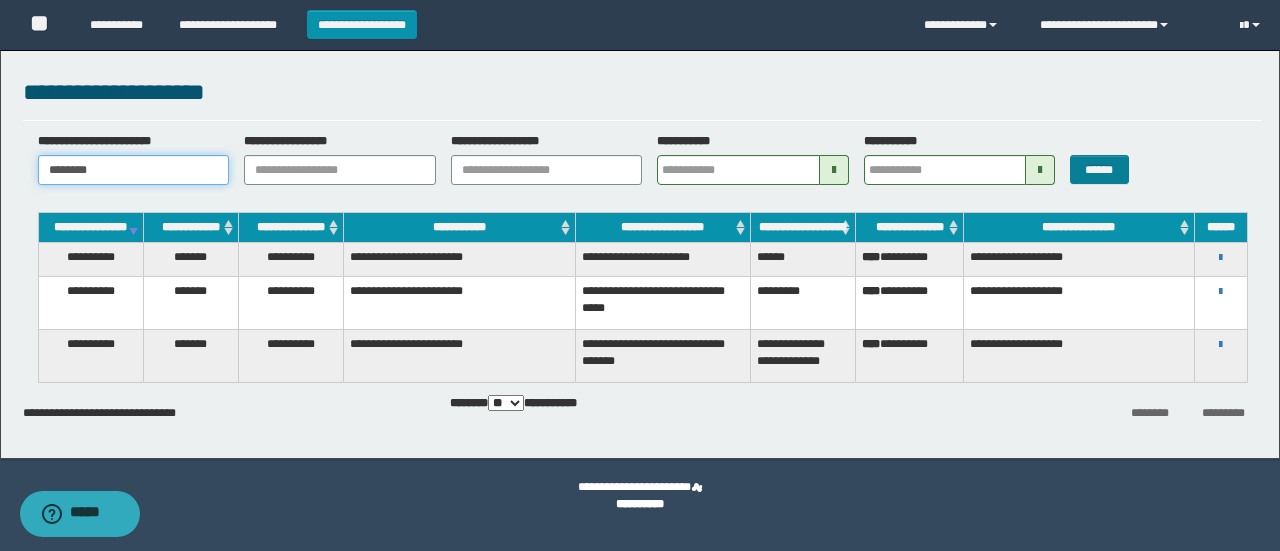 type on "********" 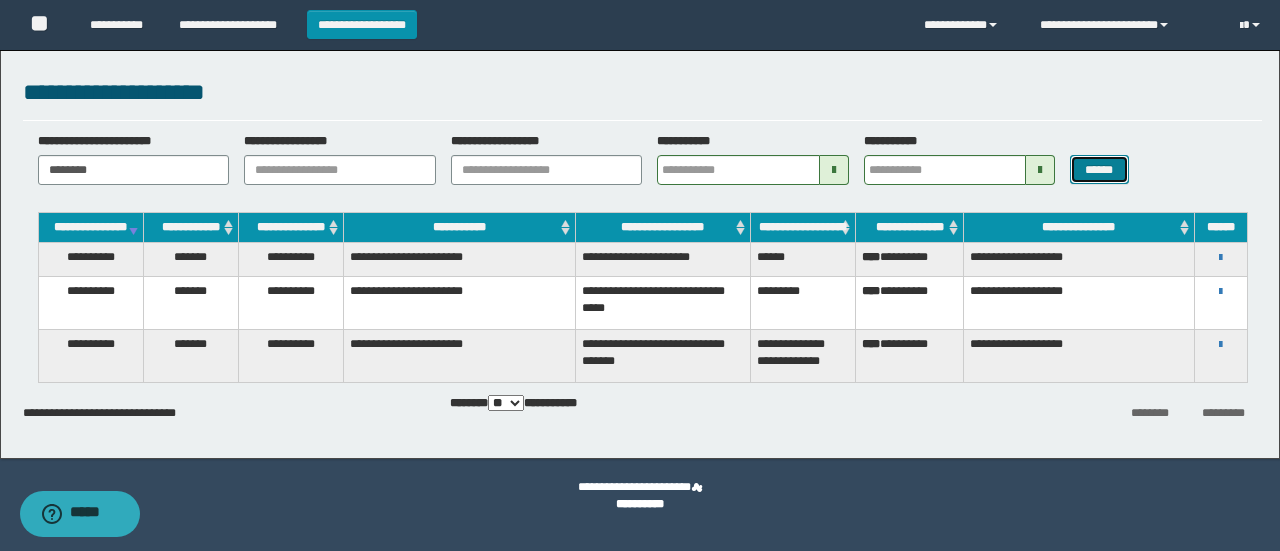 click on "******" at bounding box center [1099, 169] 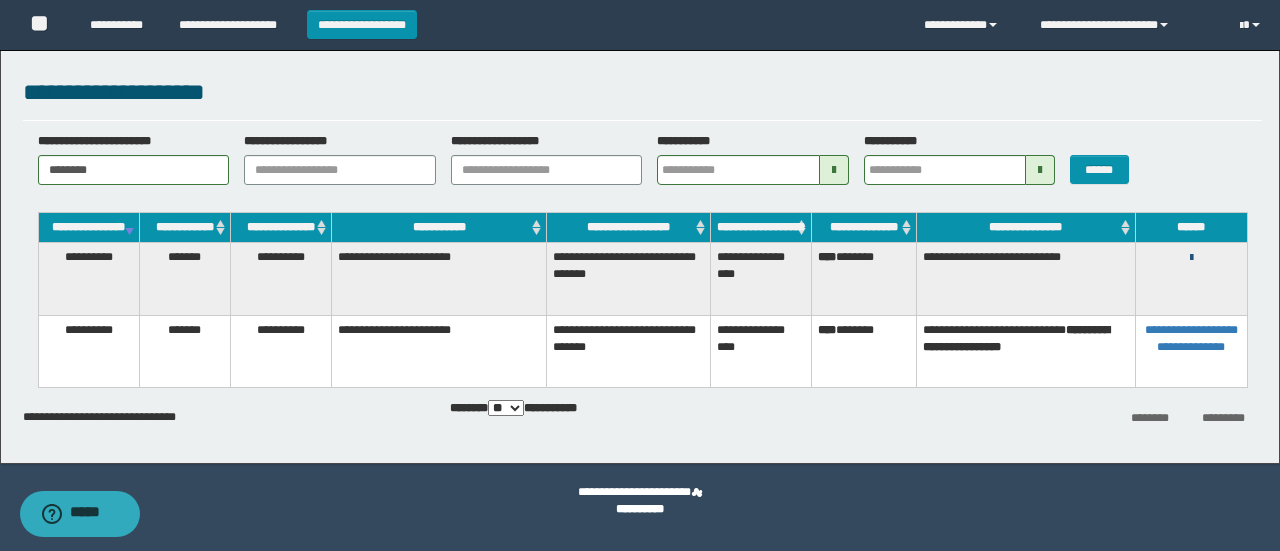 click at bounding box center (1191, 258) 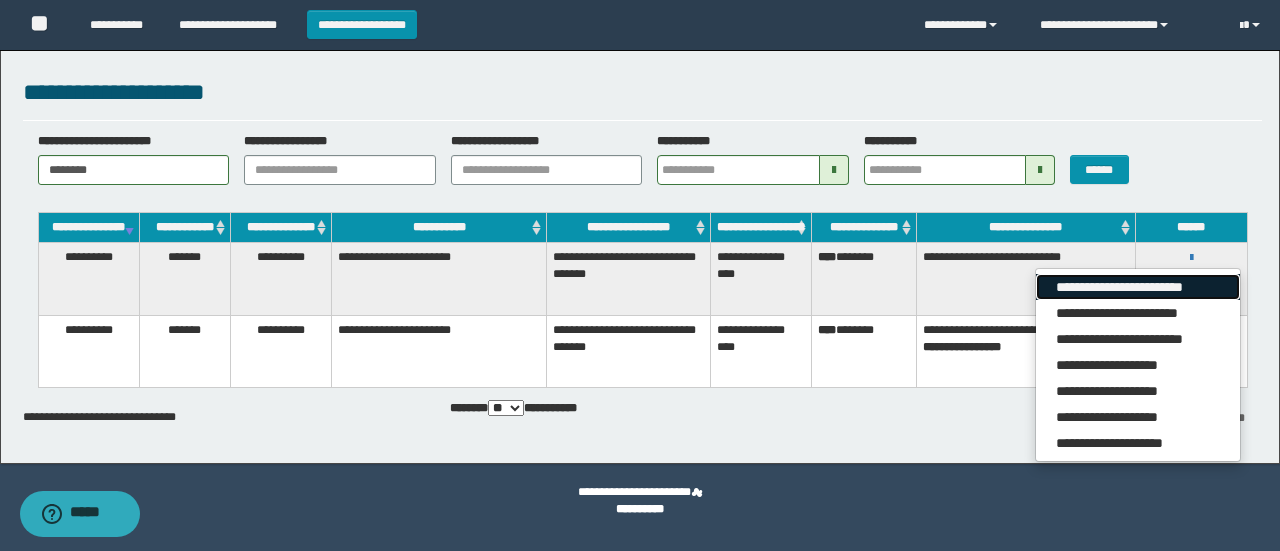 click on "**********" at bounding box center (1137, 287) 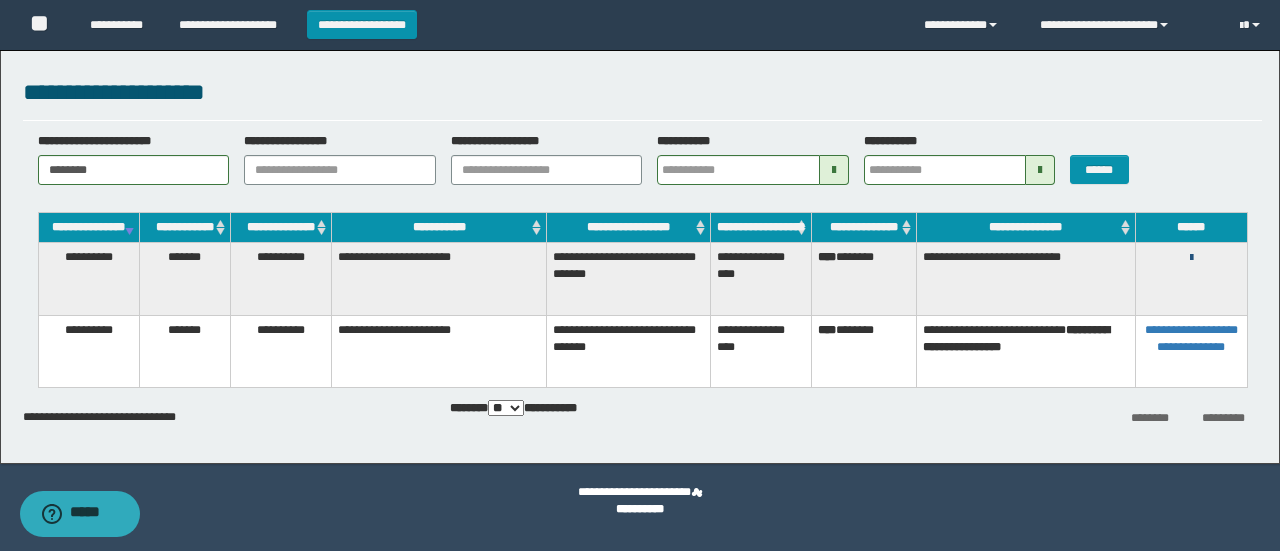 click at bounding box center [1191, 258] 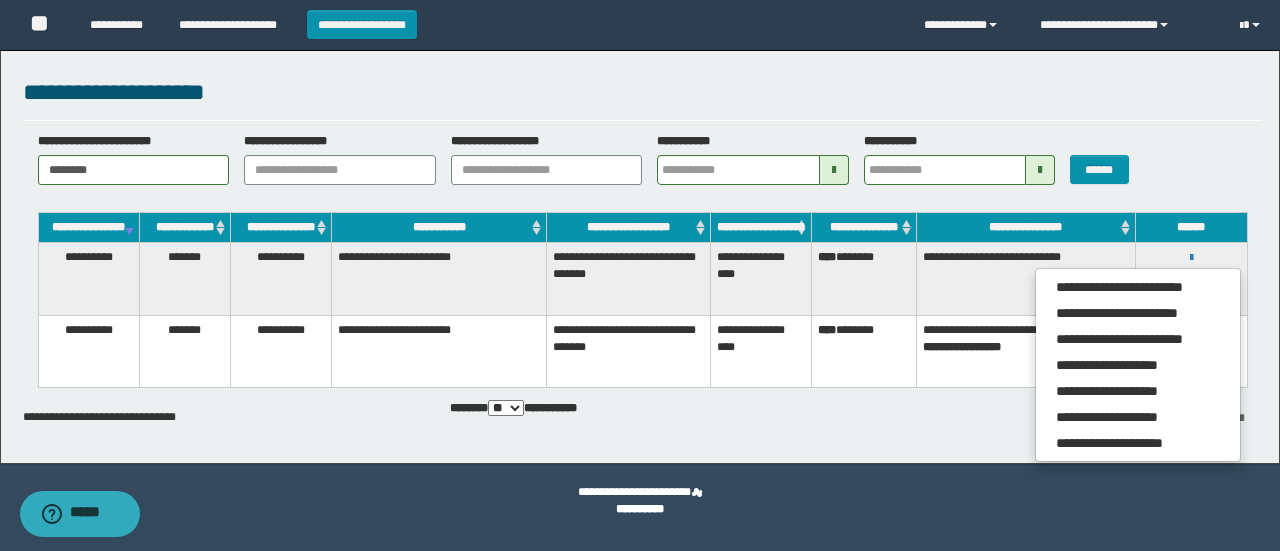 click on "**********" at bounding box center [642, 166] 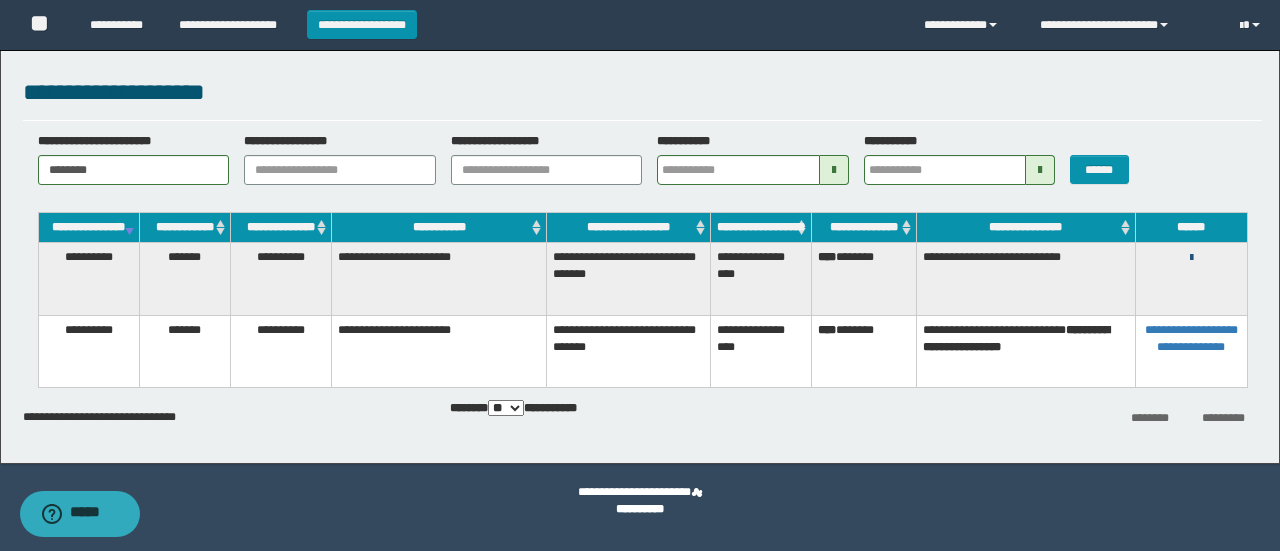 click at bounding box center [1191, 258] 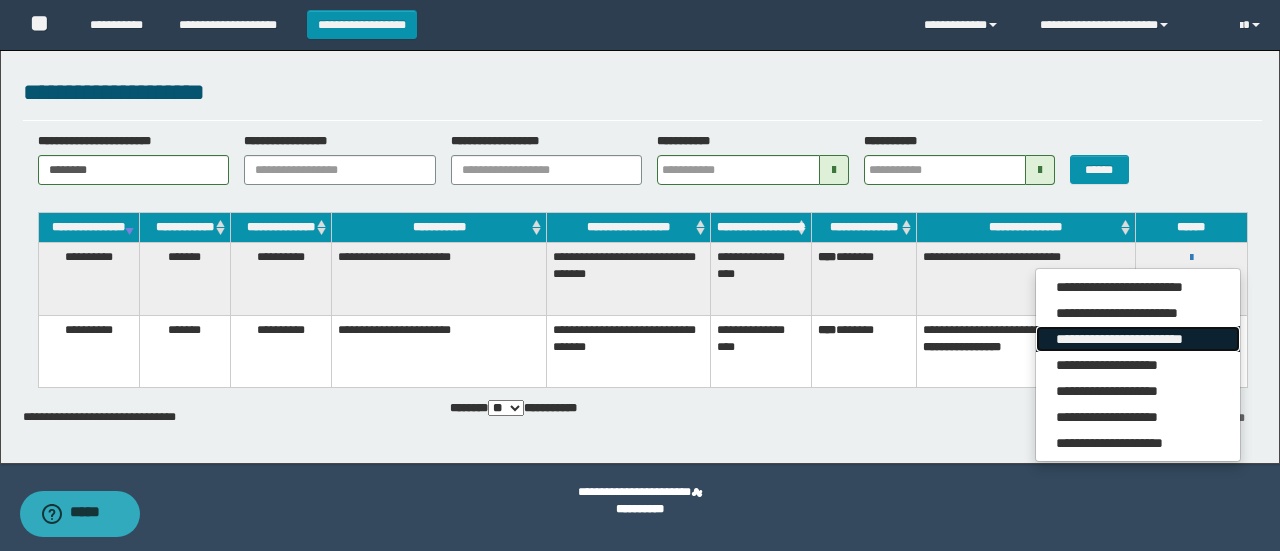 click on "**********" at bounding box center [1137, 339] 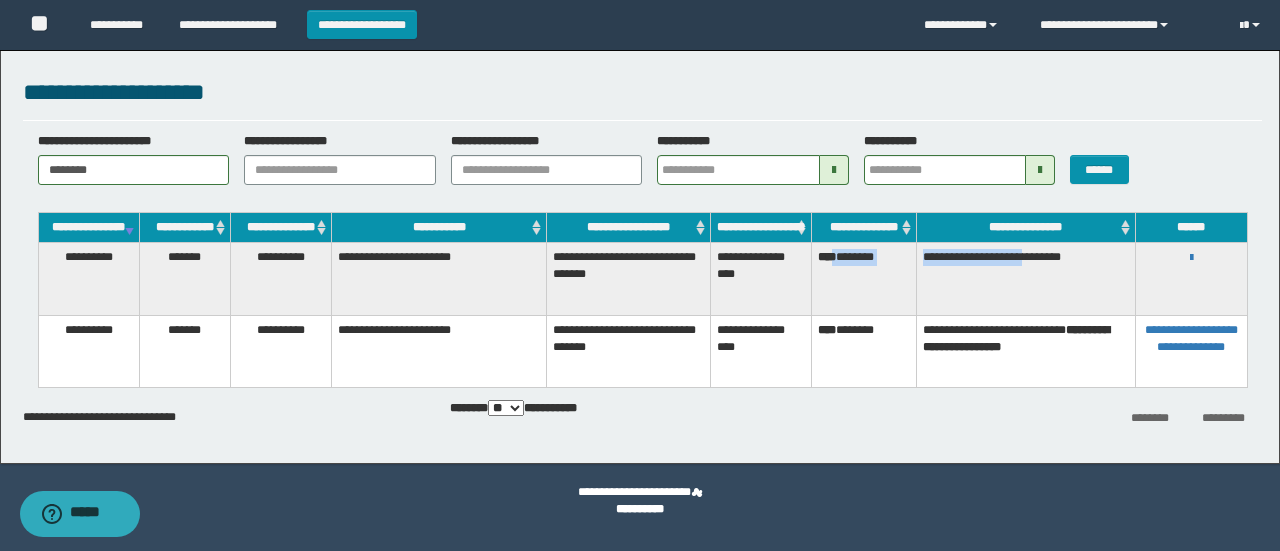 drag, startPoint x: 839, startPoint y: 276, endPoint x: 1049, endPoint y: 276, distance: 210 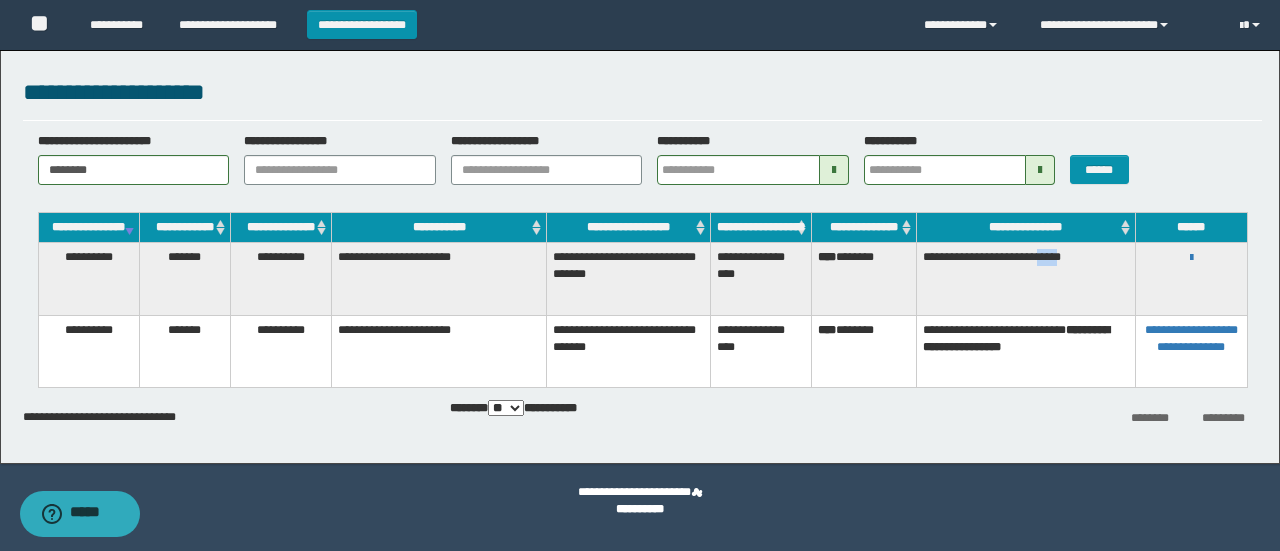 drag, startPoint x: 1057, startPoint y: 277, endPoint x: 1067, endPoint y: 285, distance: 12.806249 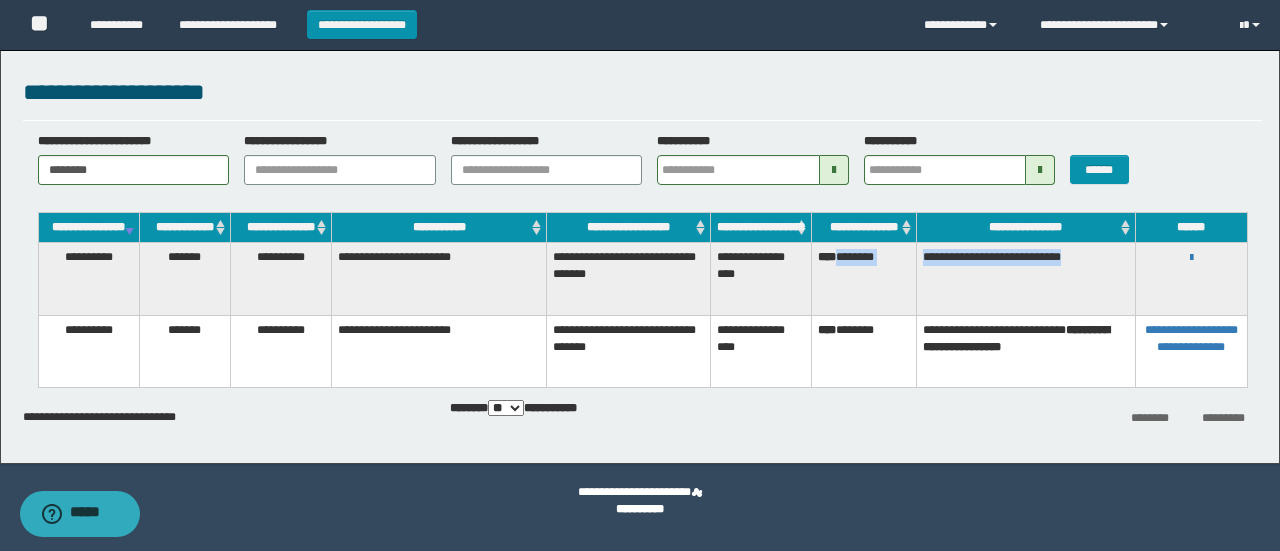 drag, startPoint x: 842, startPoint y: 275, endPoint x: 1088, endPoint y: 267, distance: 246.13005 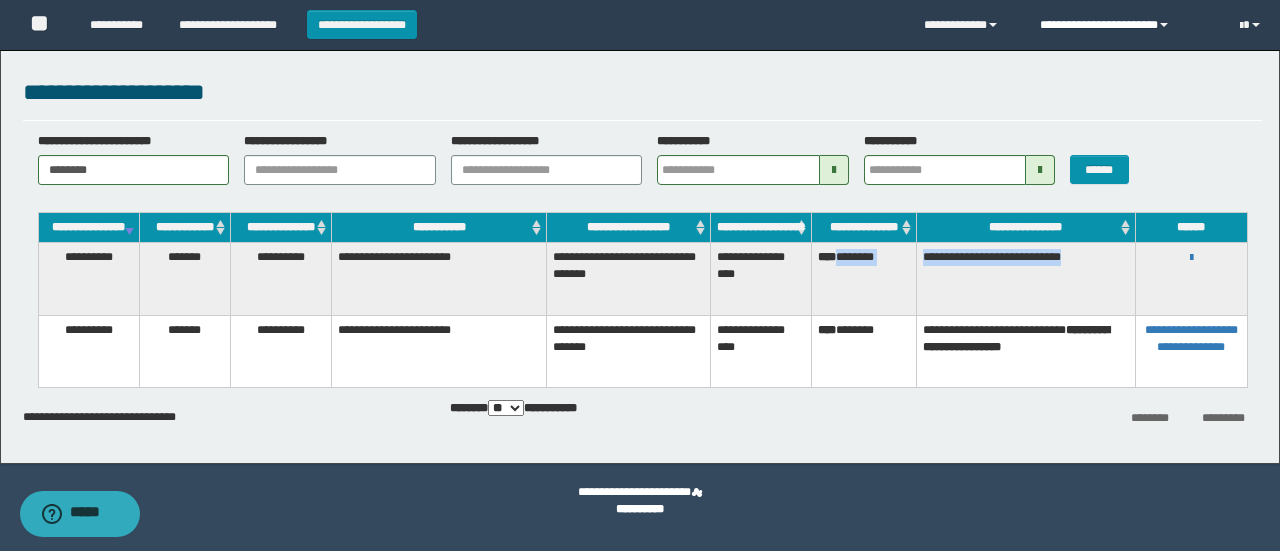 click at bounding box center (1164, 25) 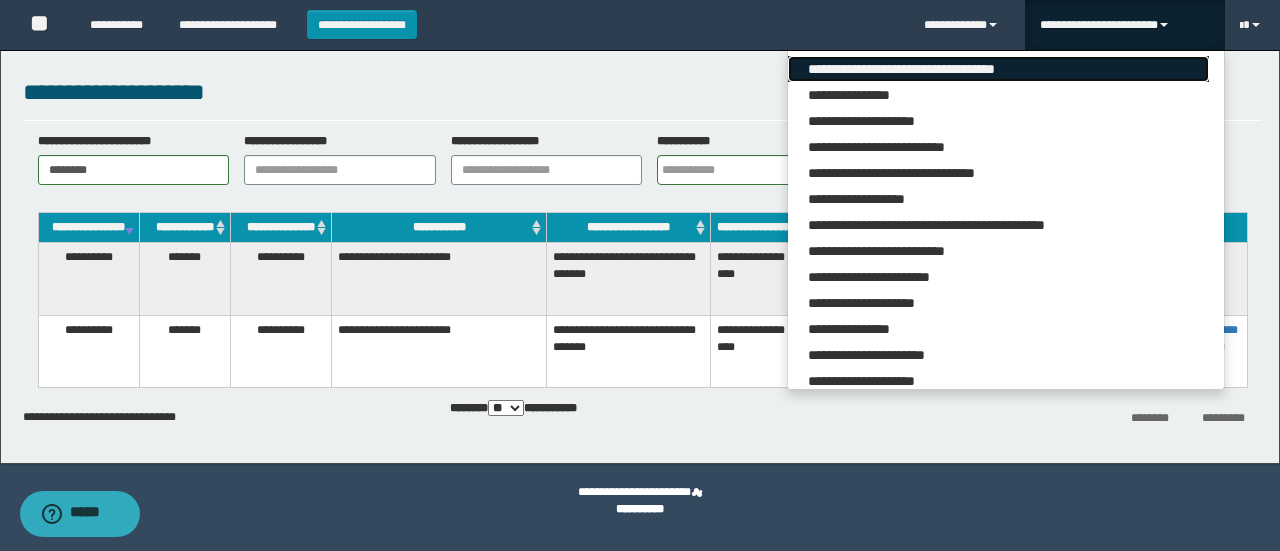 click on "**********" at bounding box center (998, 69) 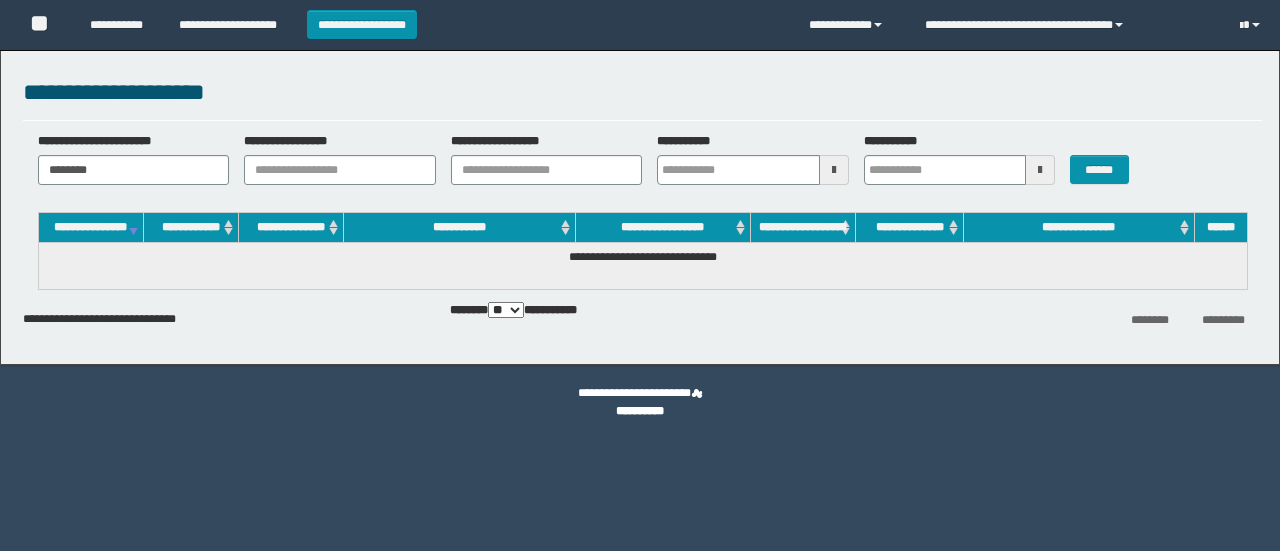 scroll, scrollTop: 0, scrollLeft: 0, axis: both 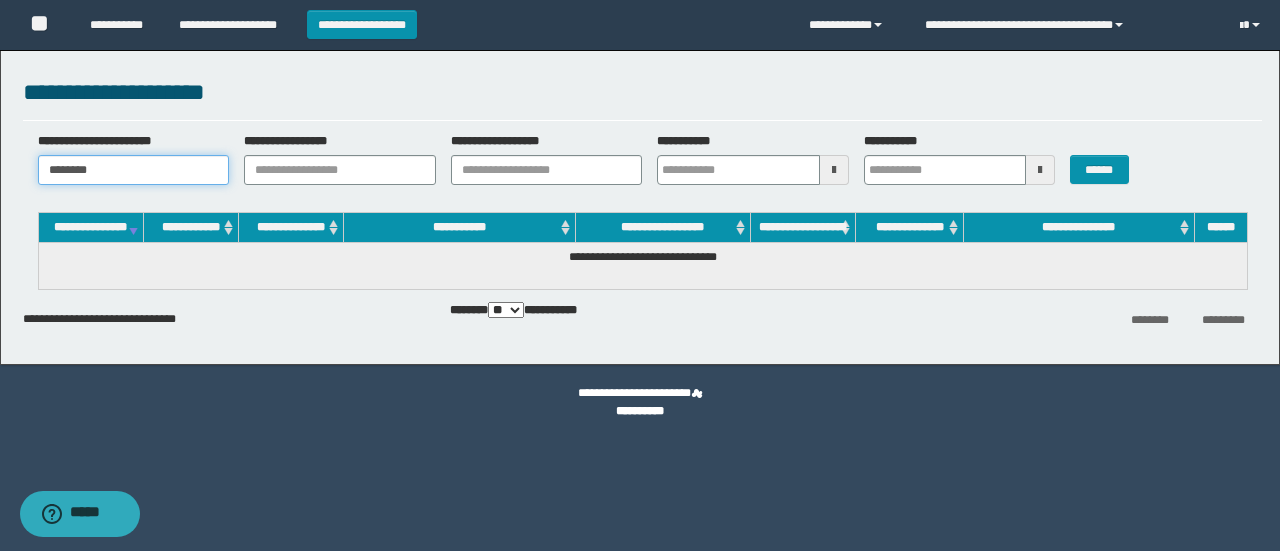 click on "********" at bounding box center (134, 170) 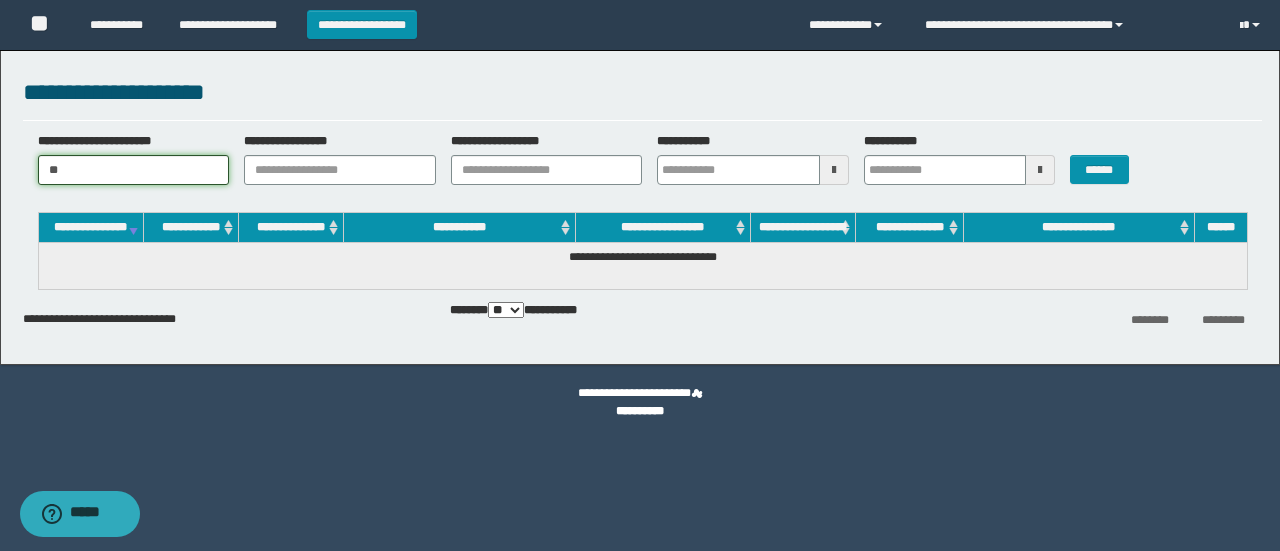type on "*" 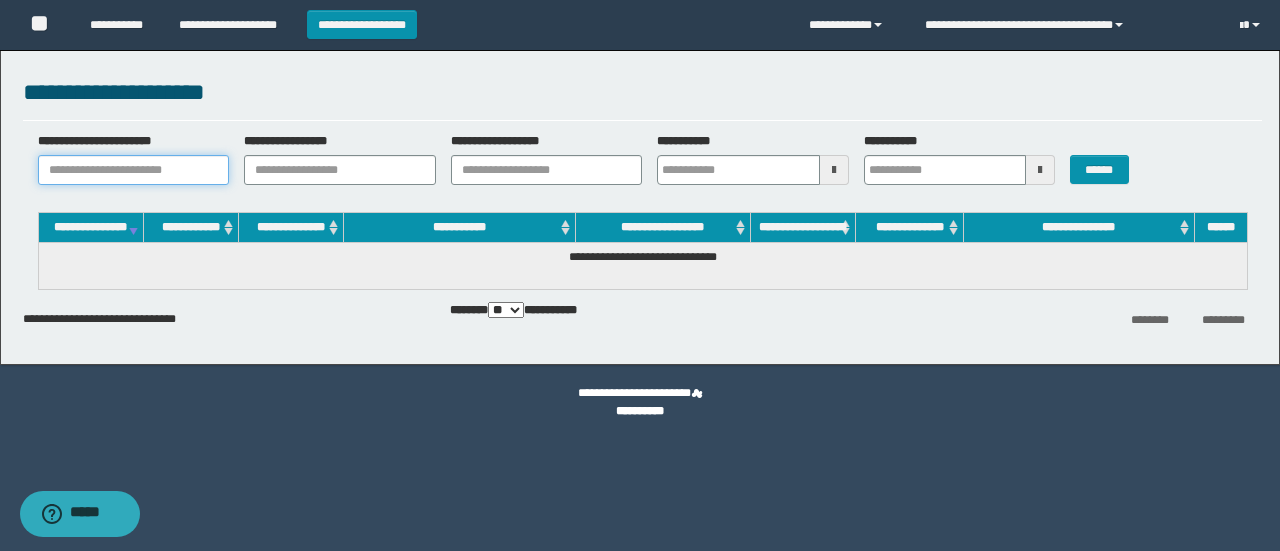 paste on "**********" 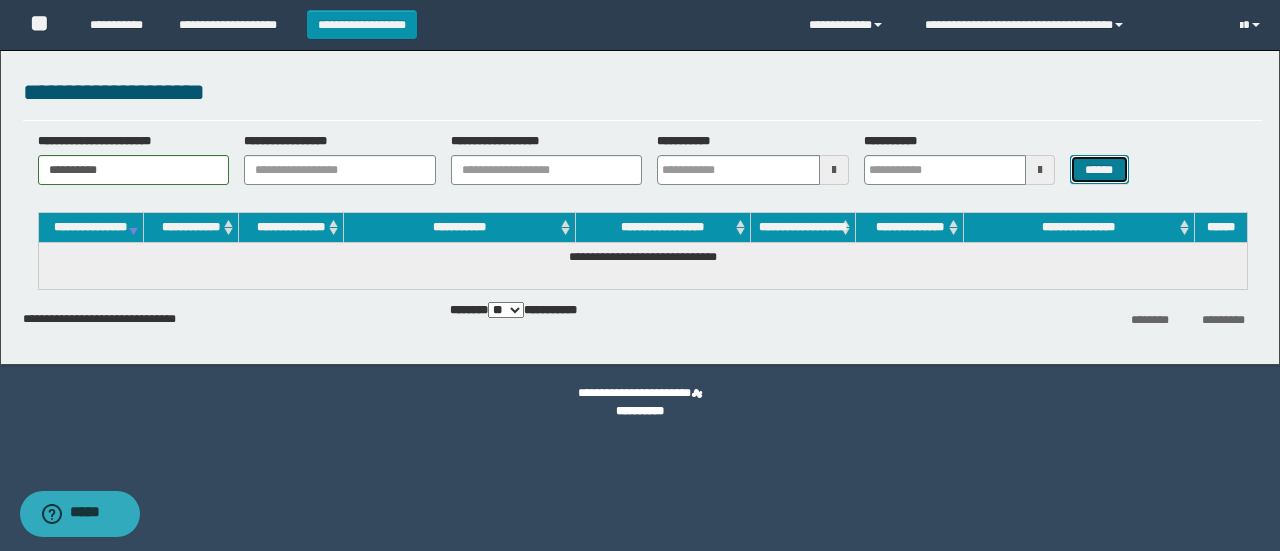 click on "******" at bounding box center [1099, 169] 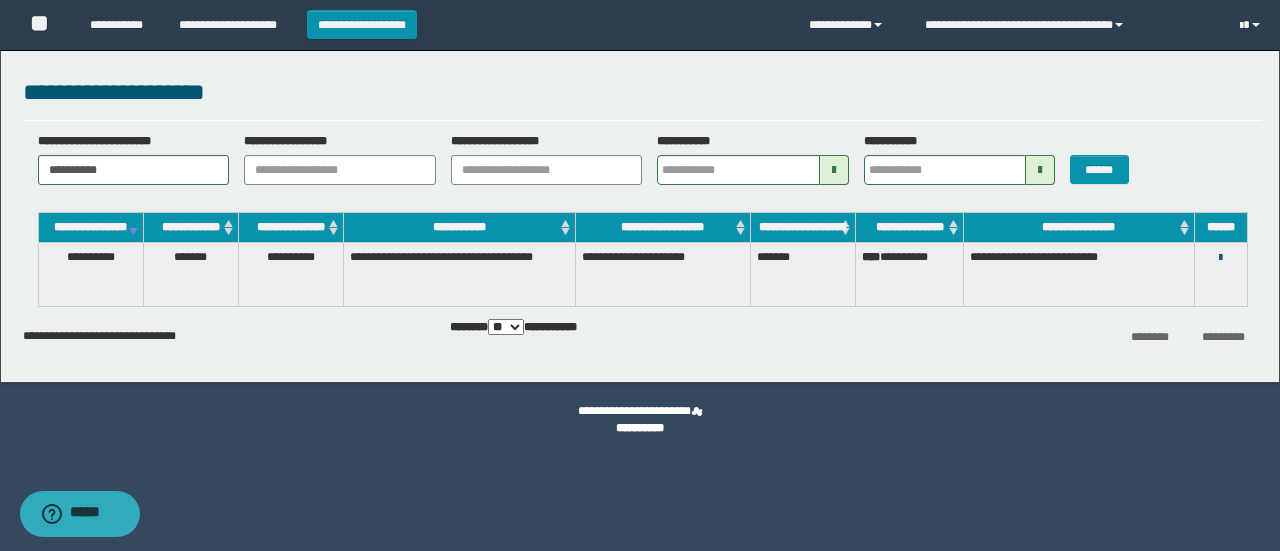 click at bounding box center (1220, 258) 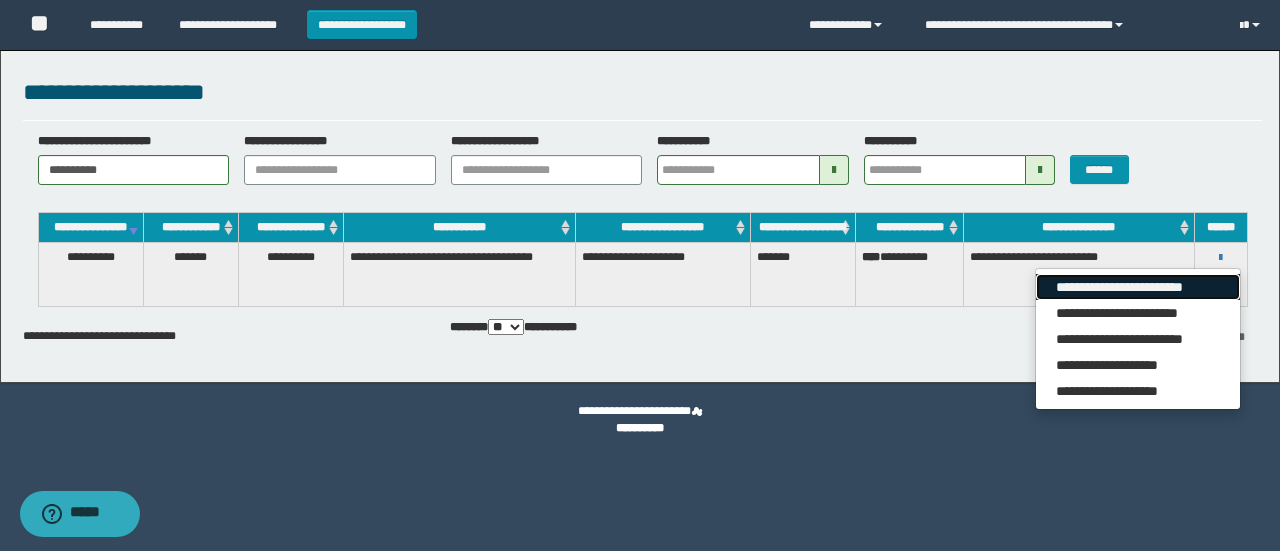 click on "**********" at bounding box center [1137, 287] 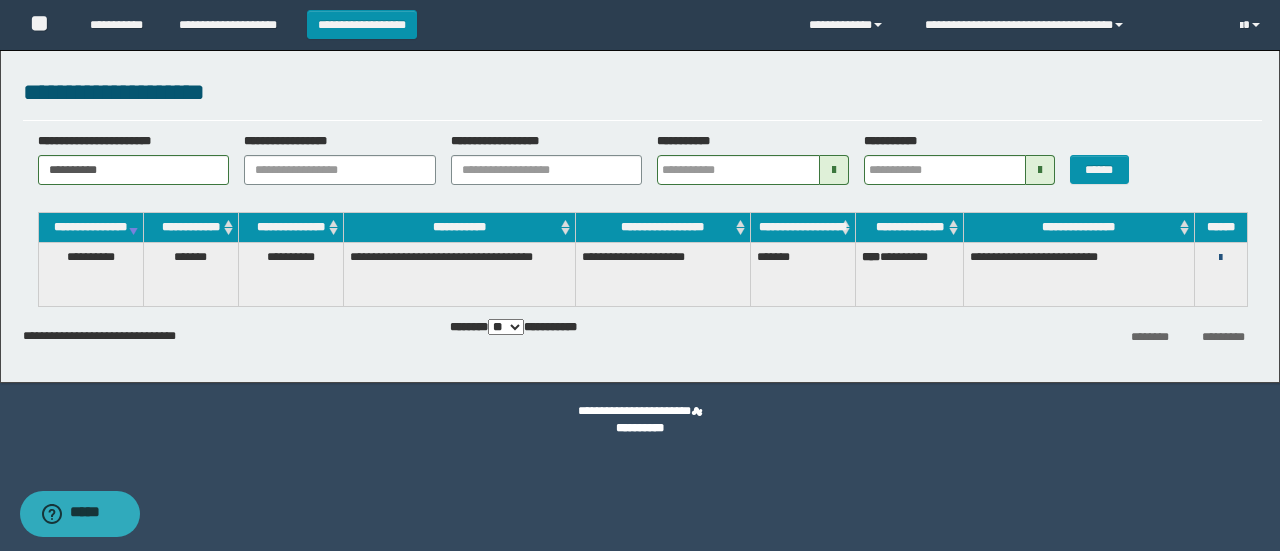 click at bounding box center (1220, 258) 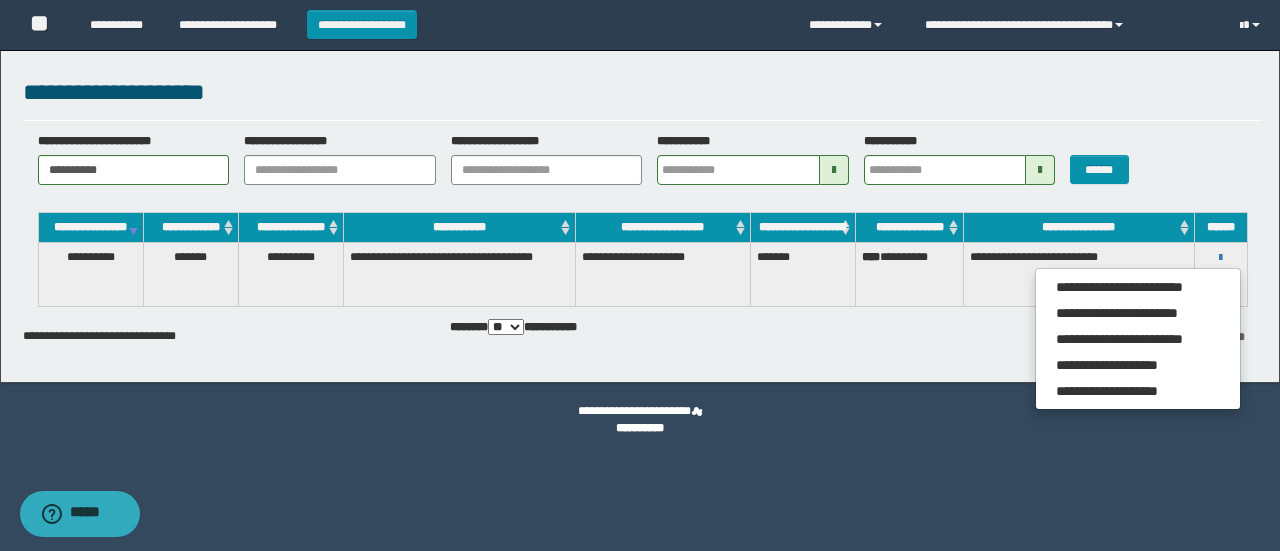 drag, startPoint x: 1241, startPoint y: 173, endPoint x: 1241, endPoint y: 195, distance: 22 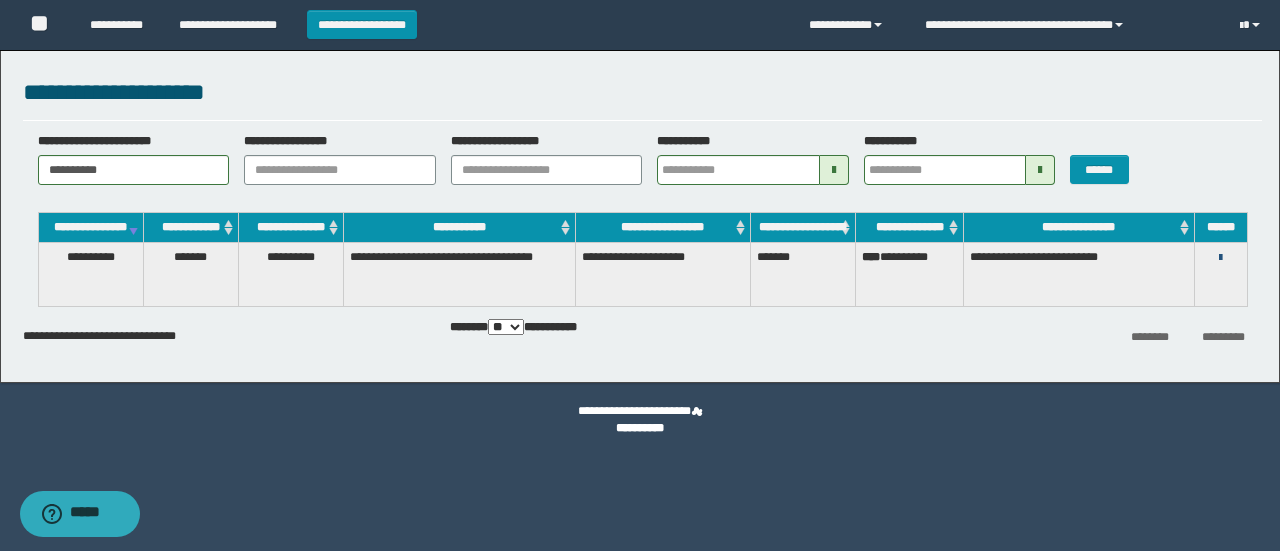 click at bounding box center (1220, 258) 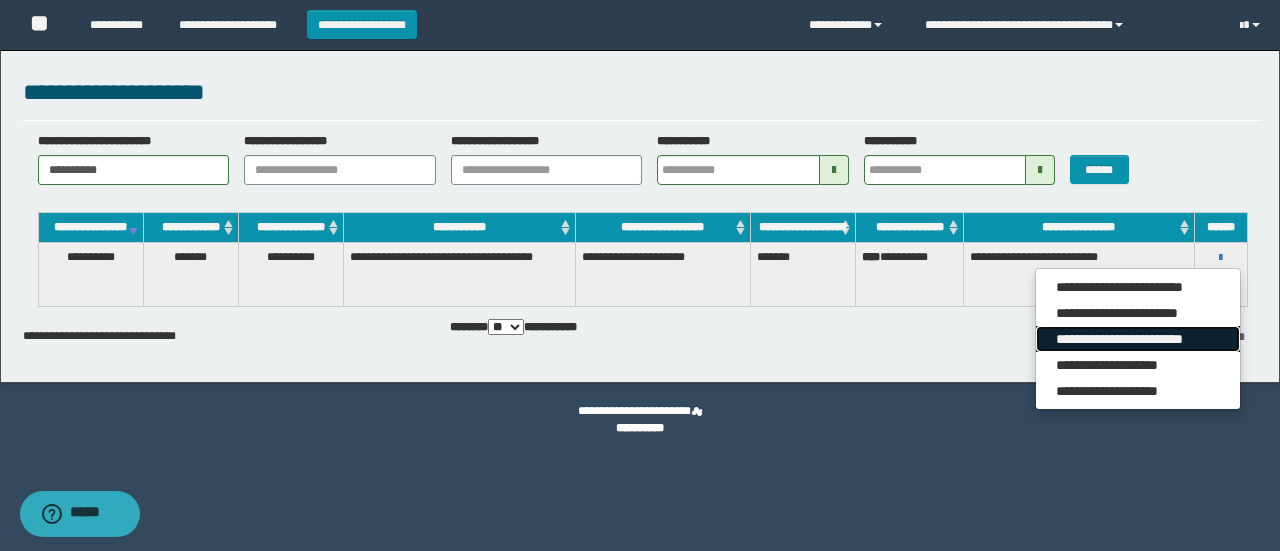 click on "**********" at bounding box center (1137, 339) 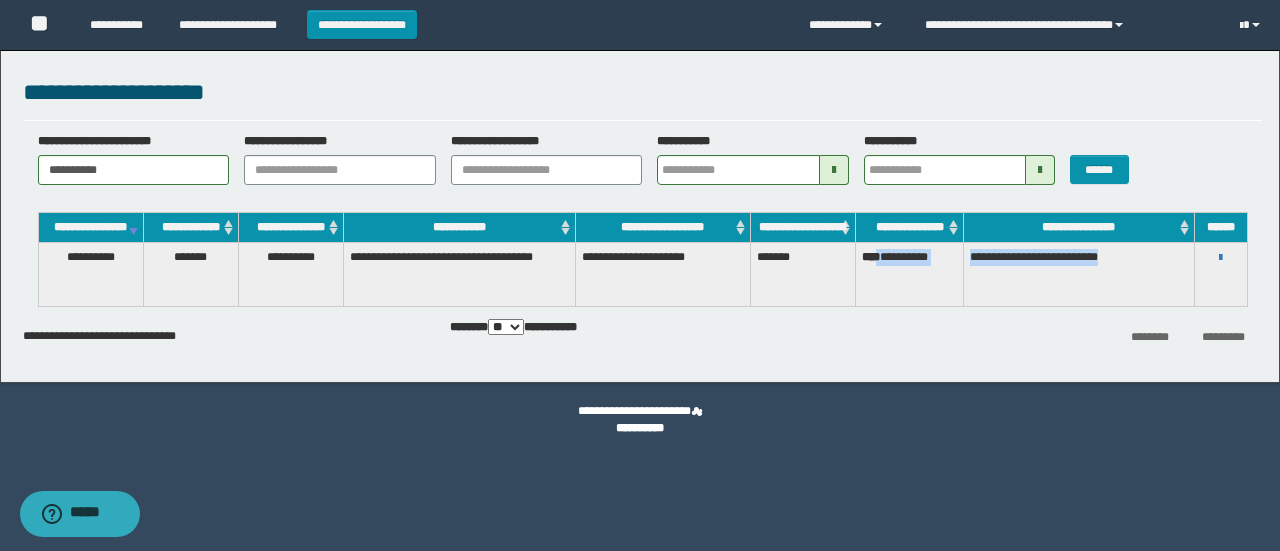 drag, startPoint x: 903, startPoint y: 273, endPoint x: 1156, endPoint y: 271, distance: 253.0079 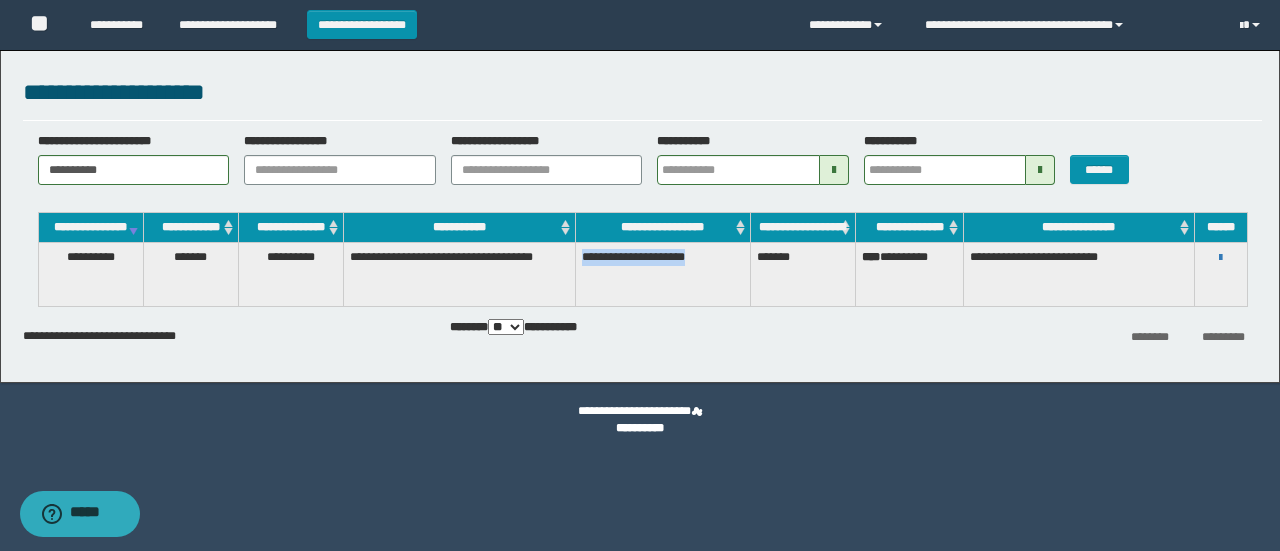 drag, startPoint x: 582, startPoint y: 271, endPoint x: 710, endPoint y: 284, distance: 128.65846 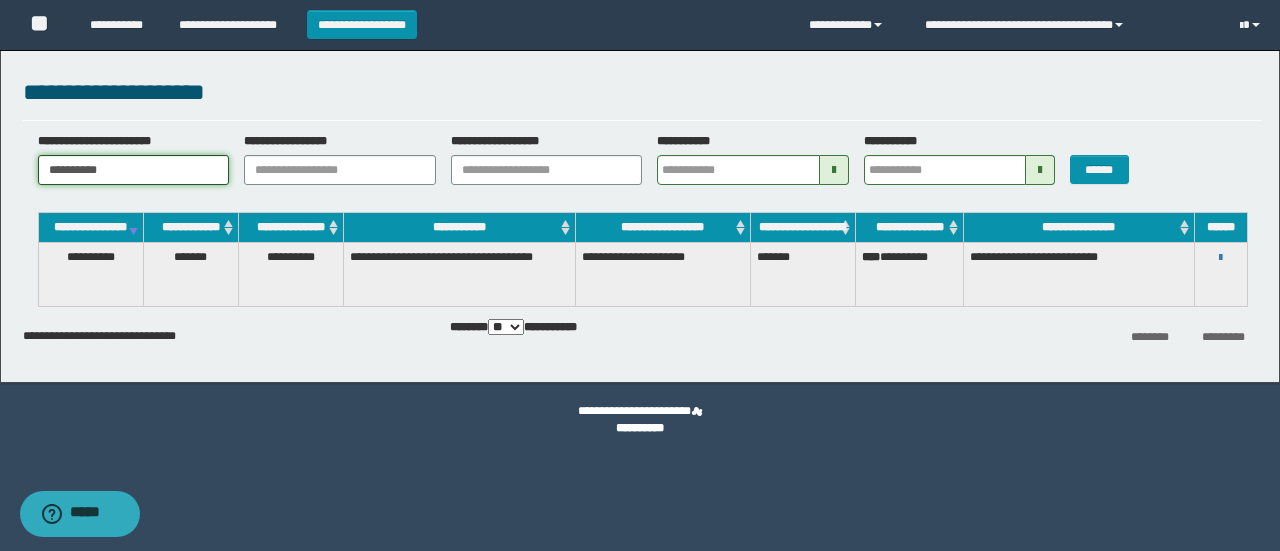 click on "**********" at bounding box center (134, 170) 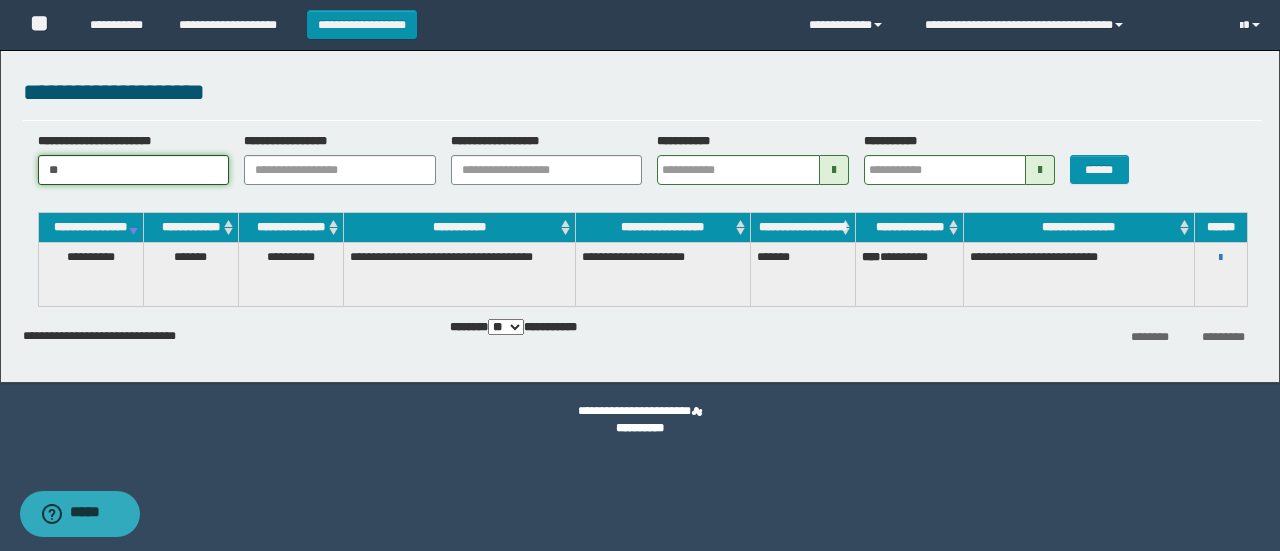type on "*" 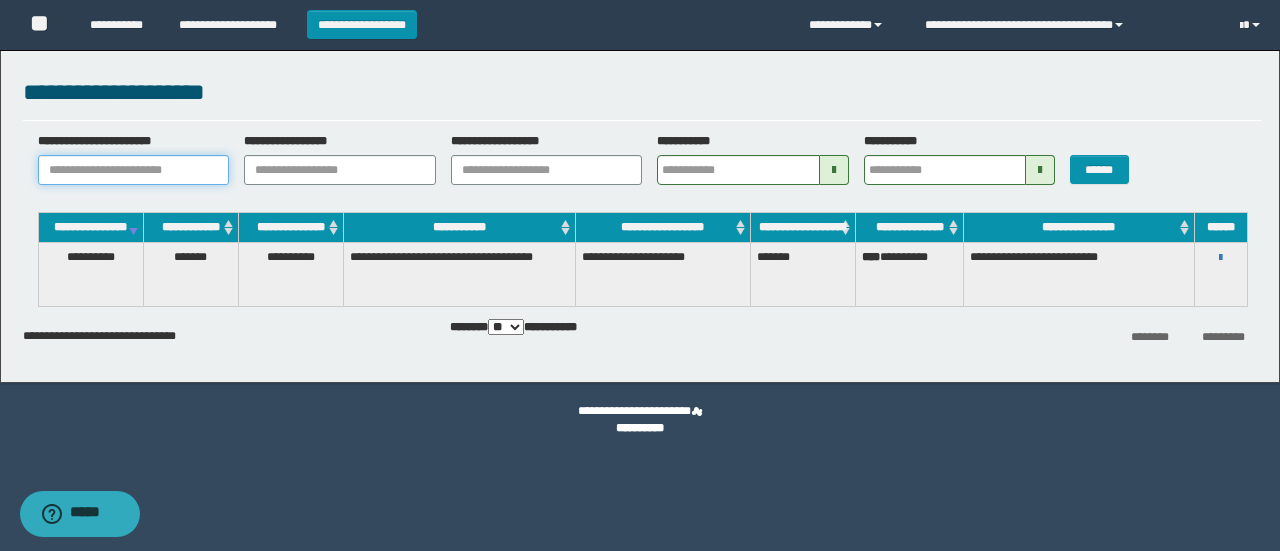 paste on "**********" 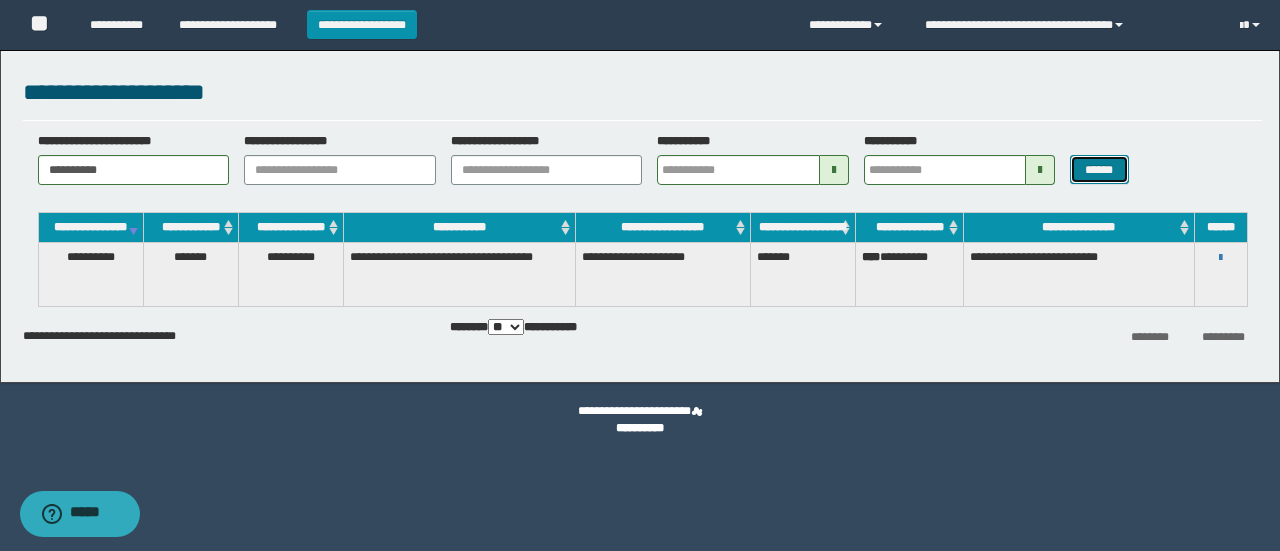 click on "******" at bounding box center [1099, 169] 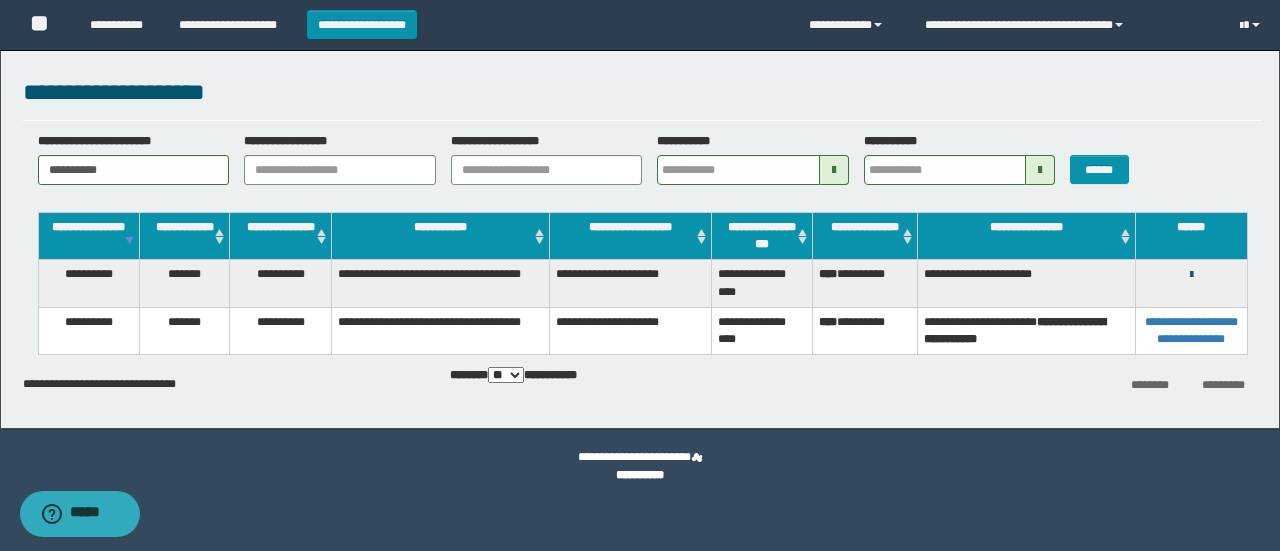 click at bounding box center (1191, 275) 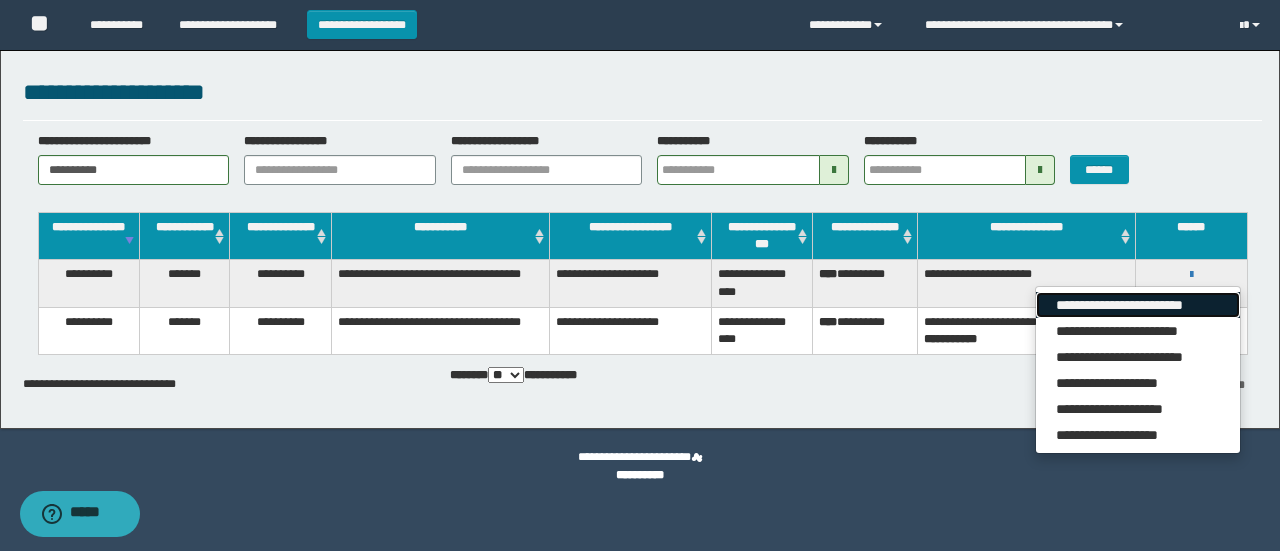 click on "**********" at bounding box center (1137, 305) 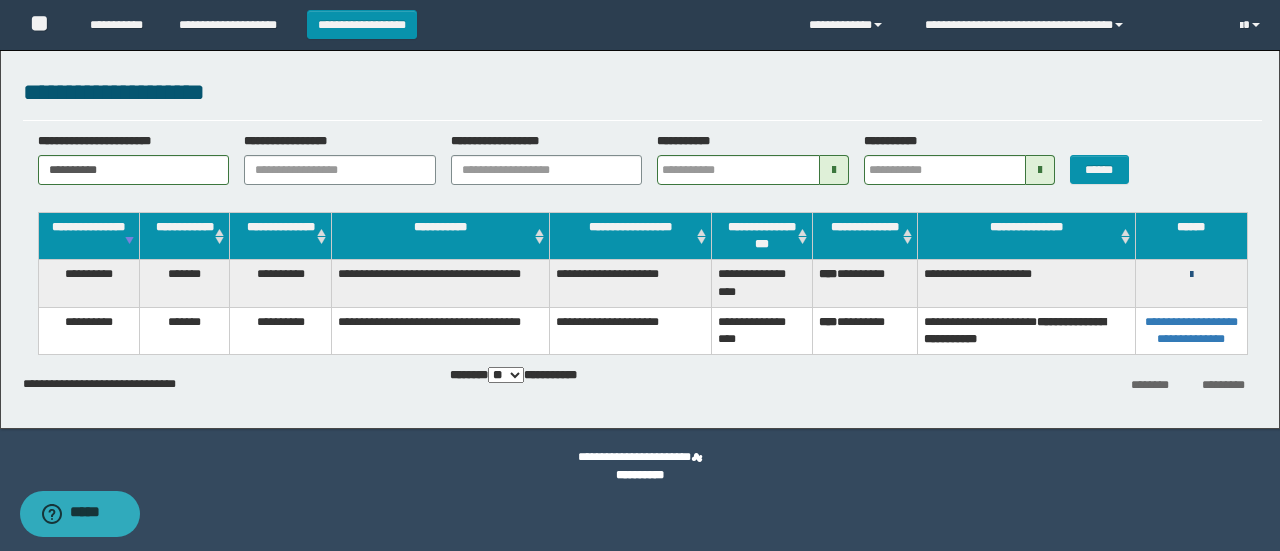 click at bounding box center (1191, 275) 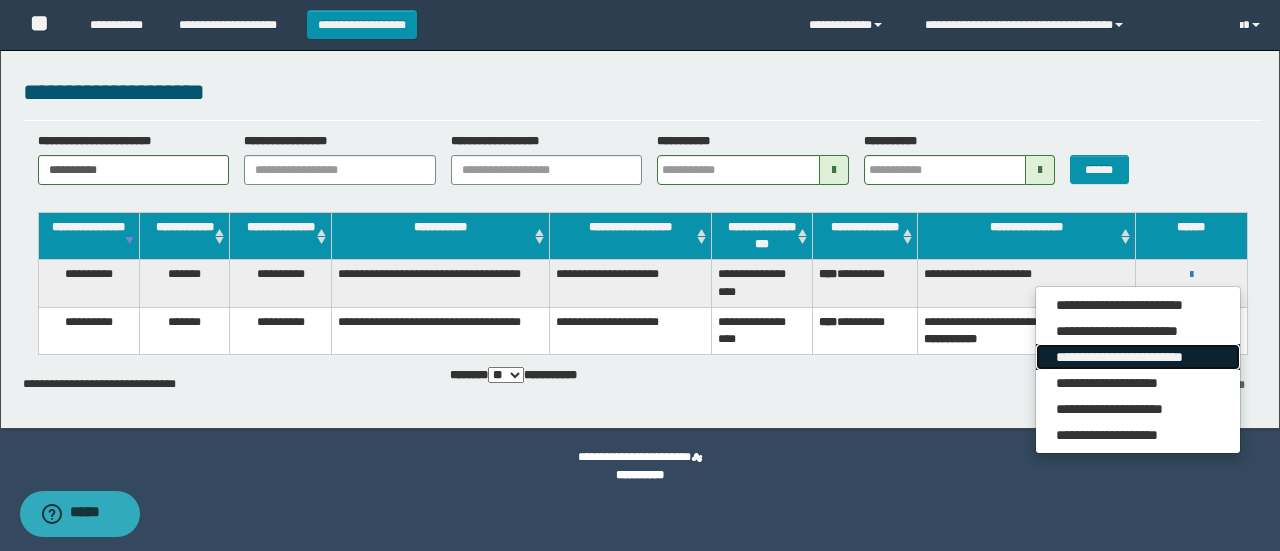 click on "**********" at bounding box center [1137, 357] 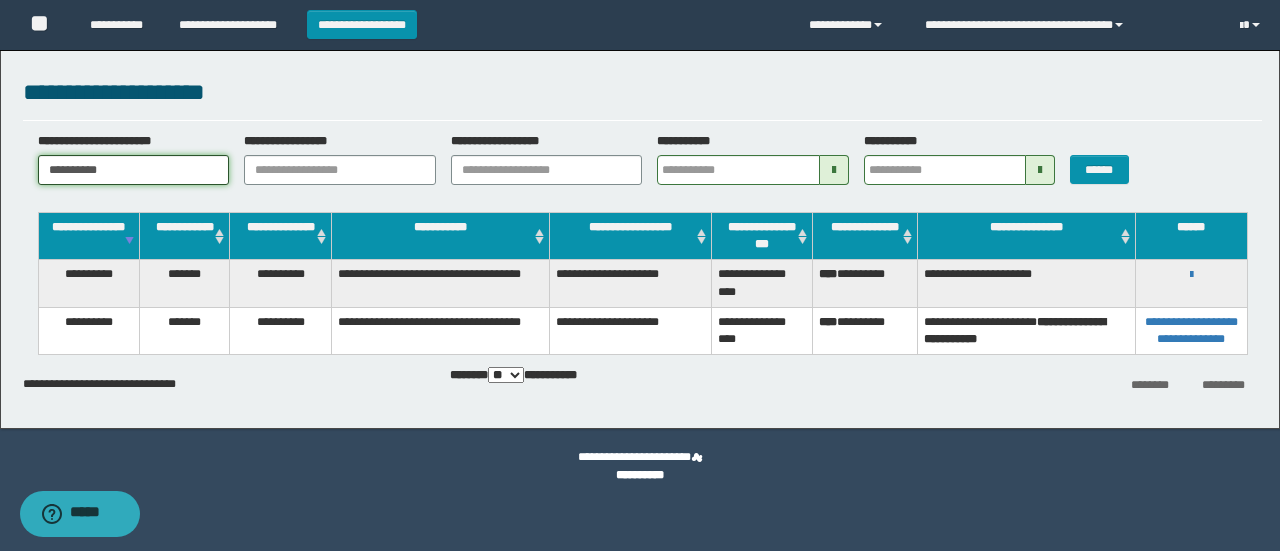 click on "**********" at bounding box center [134, 170] 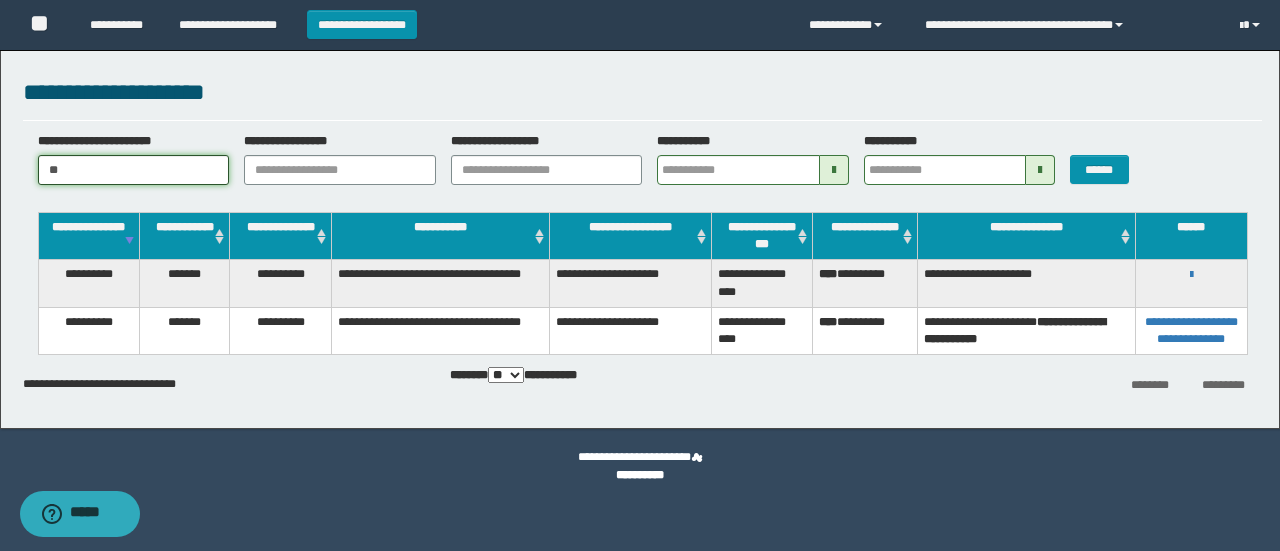type on "*" 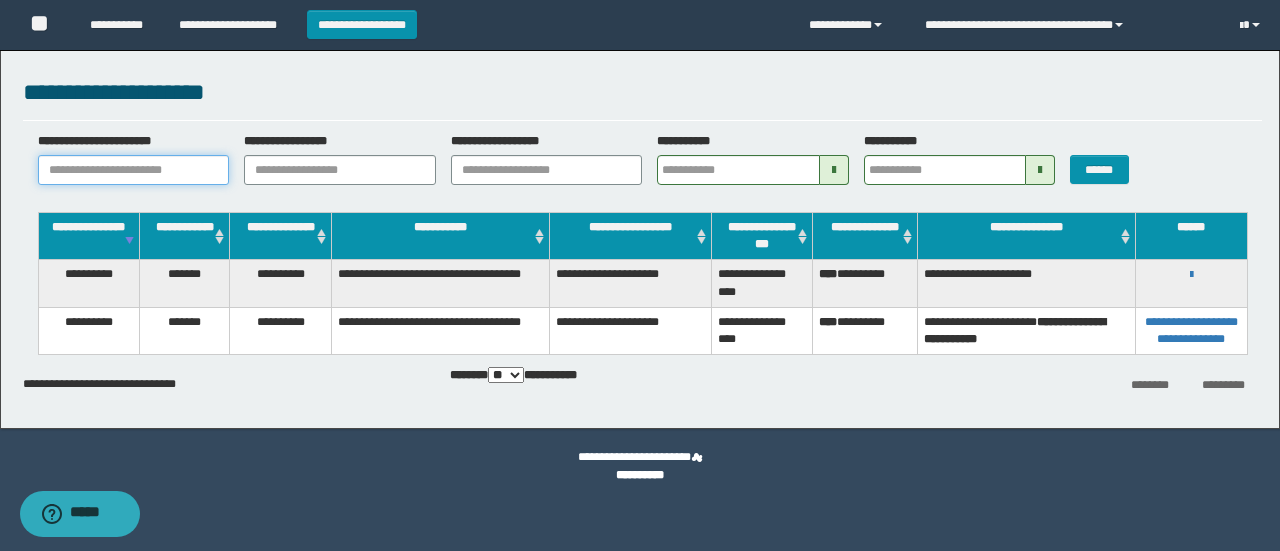 paste on "**********" 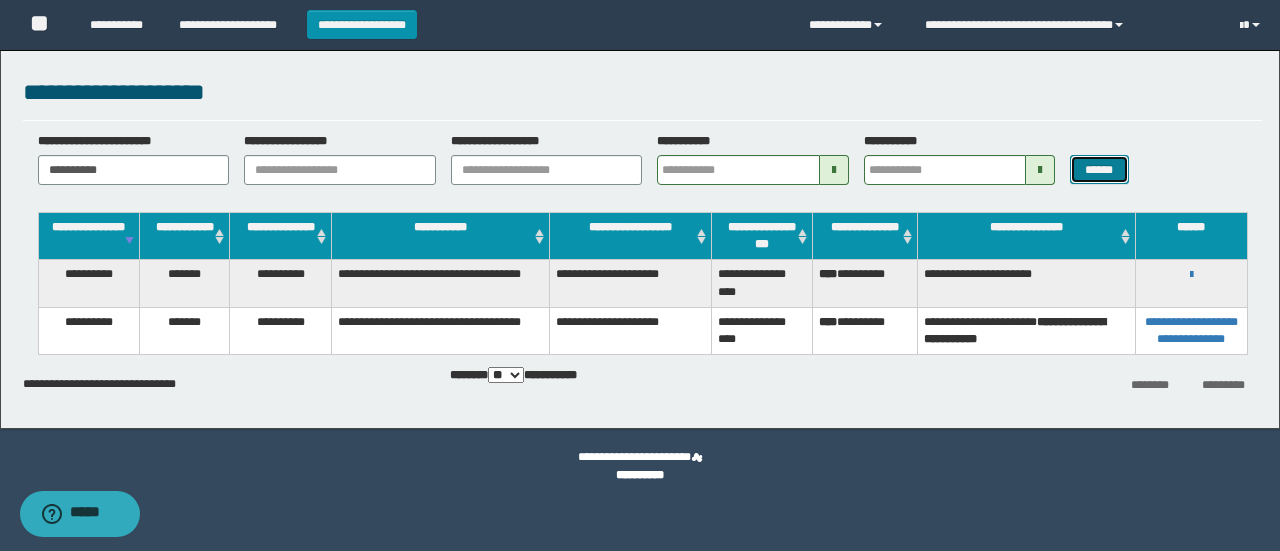 click on "******" at bounding box center [1099, 169] 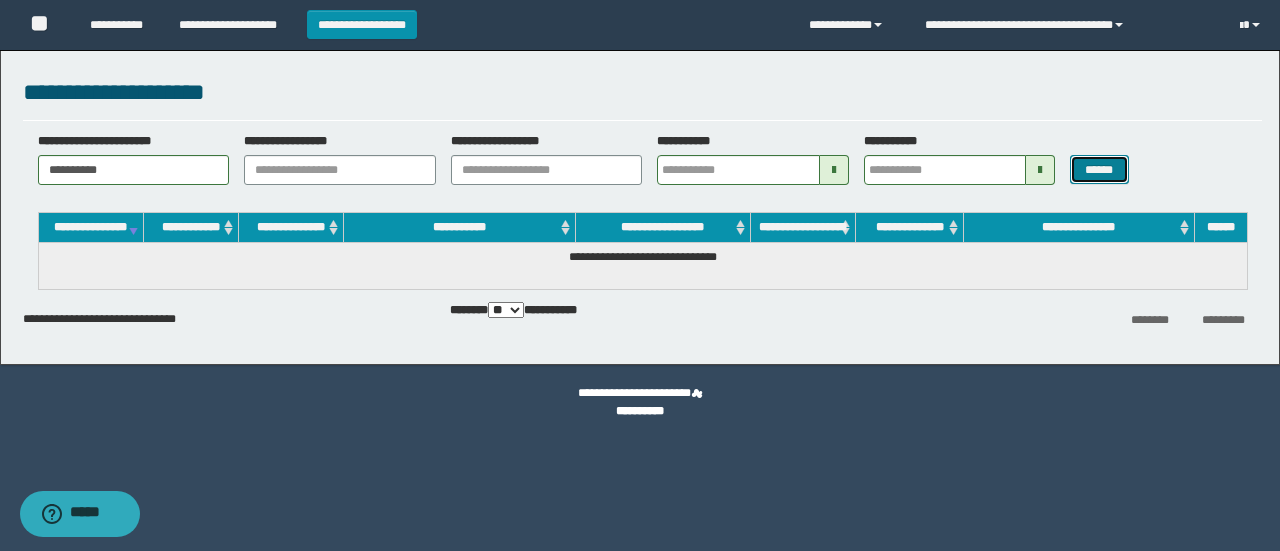 click on "******" at bounding box center [1099, 169] 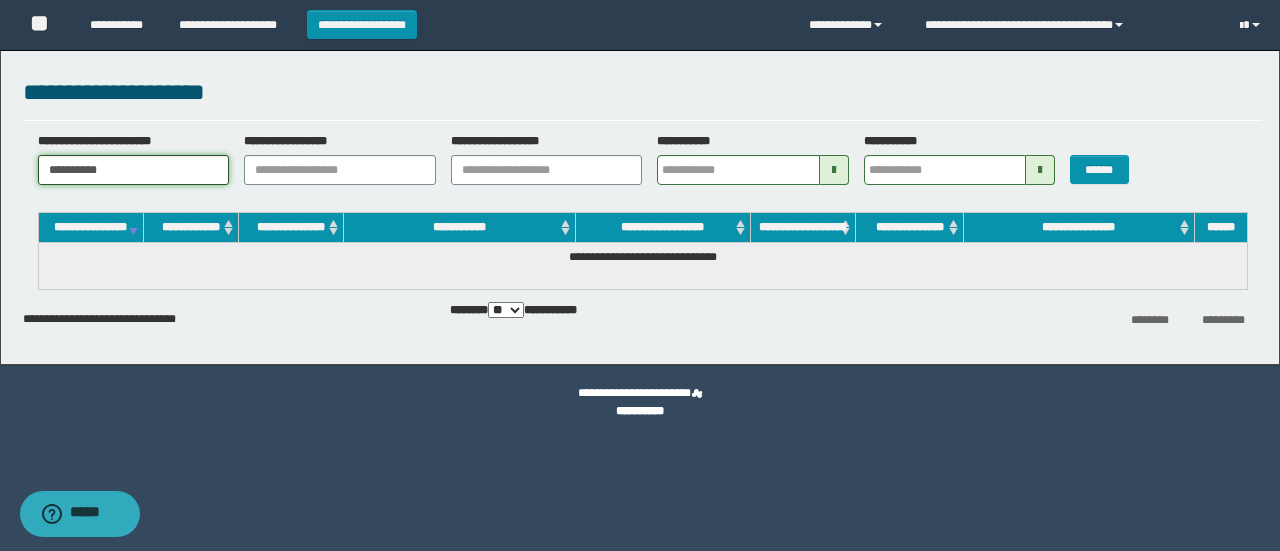 click on "**********" at bounding box center [134, 170] 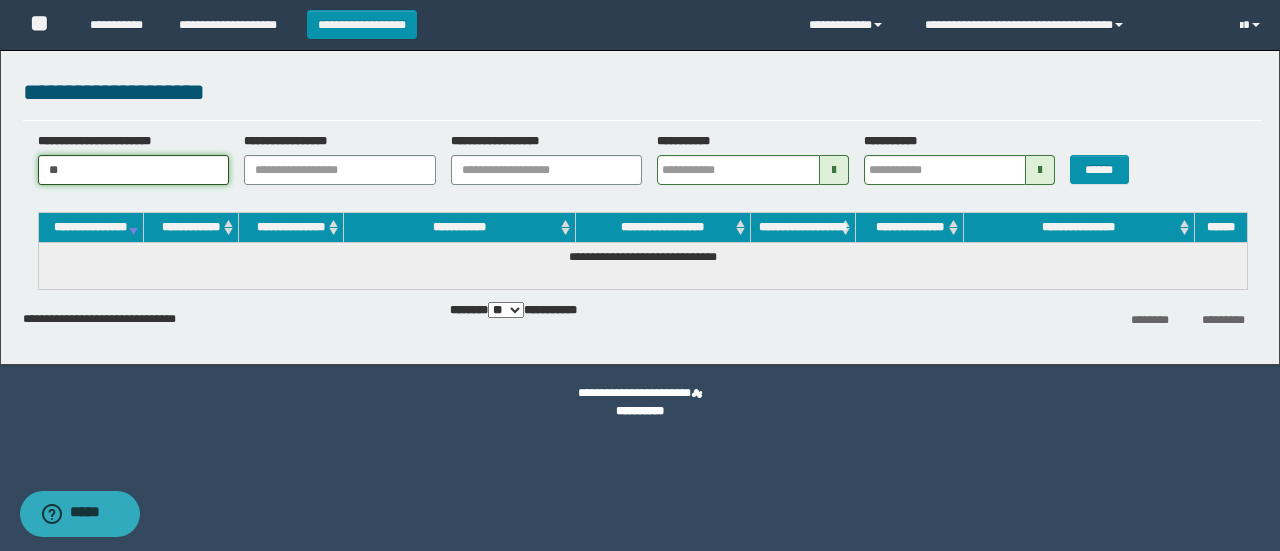 type on "*" 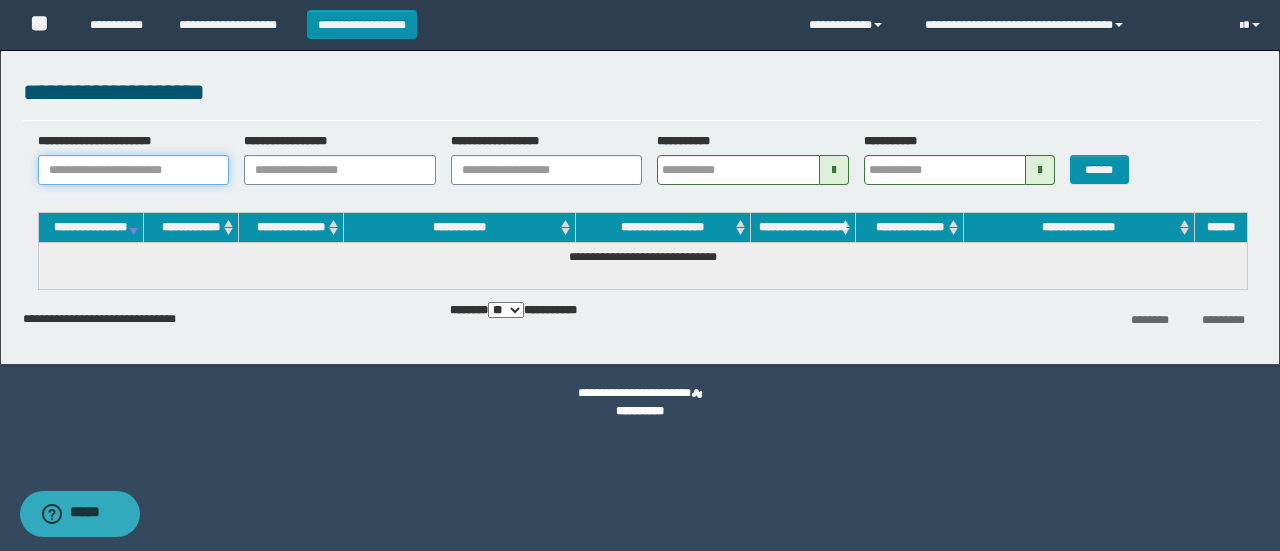 paste on "**********" 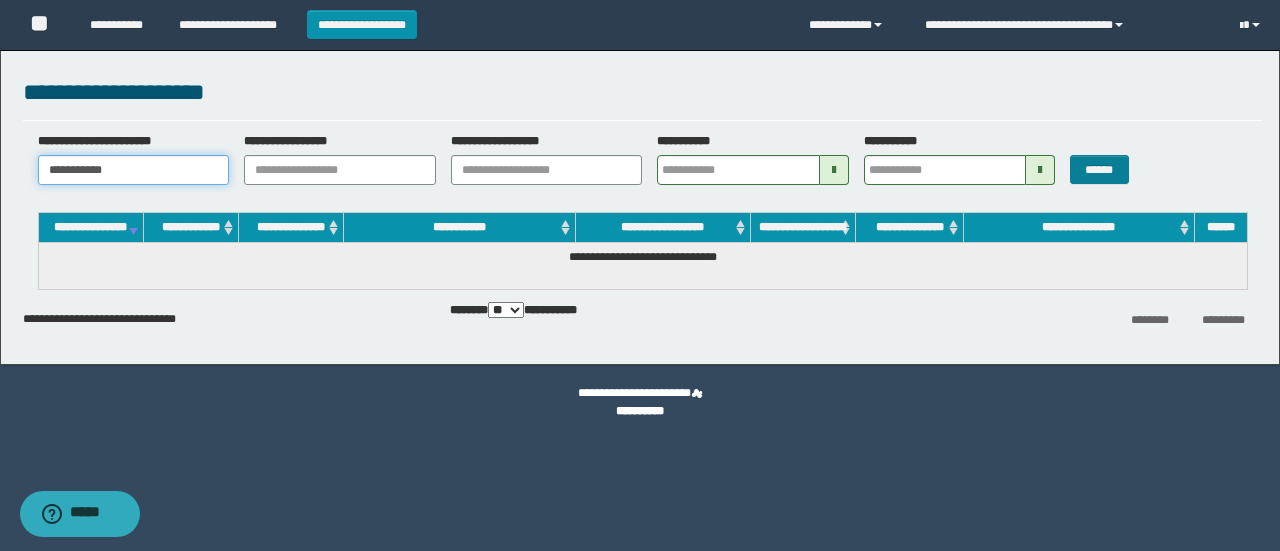 type on "**********" 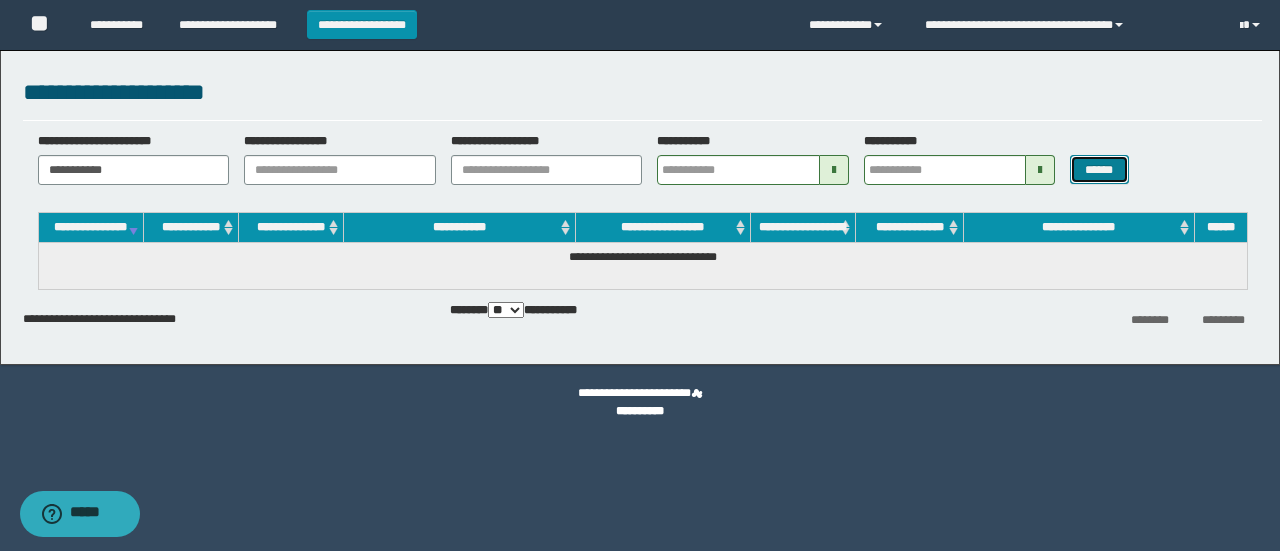 click on "******" at bounding box center (1099, 169) 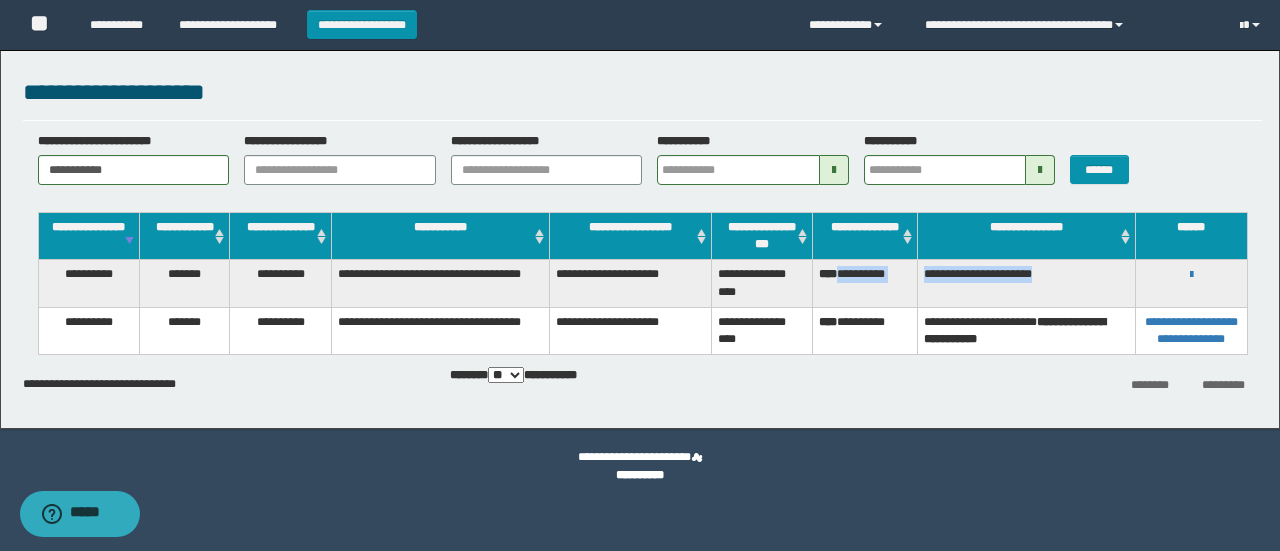 drag, startPoint x: 842, startPoint y: 272, endPoint x: 1104, endPoint y: 276, distance: 262.03052 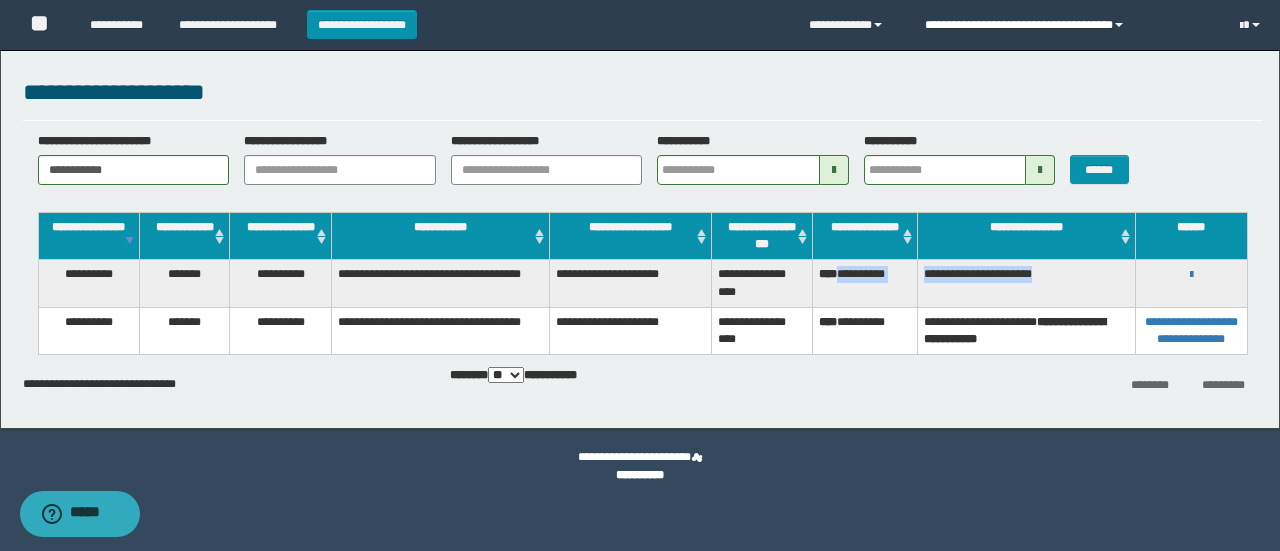 drag, startPoint x: 1203, startPoint y: 25, endPoint x: 1190, endPoint y: 33, distance: 15.264338 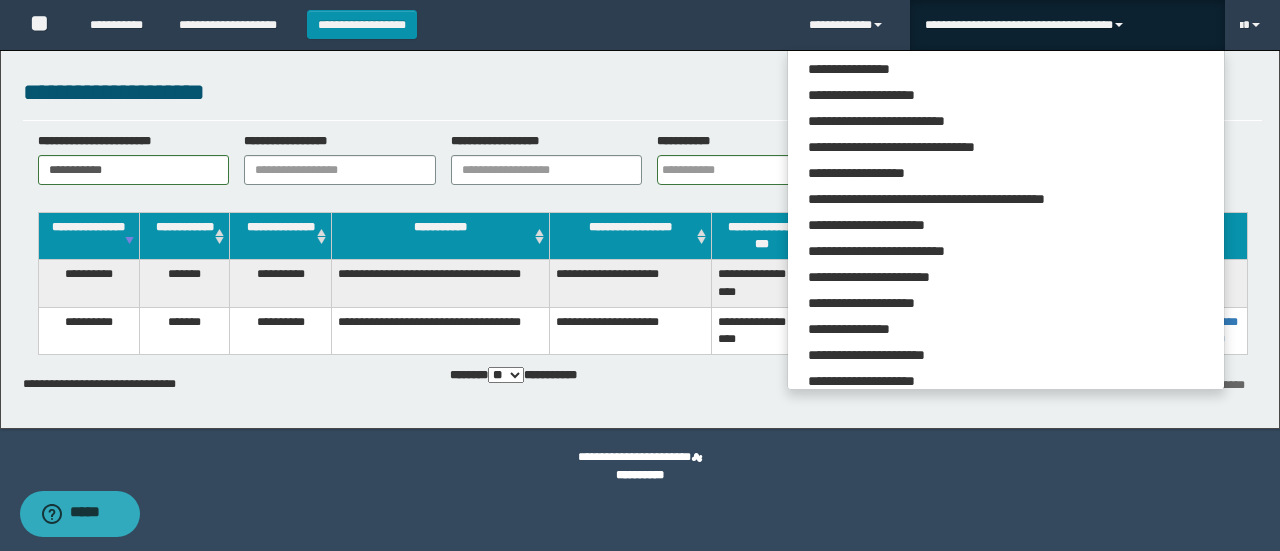 scroll, scrollTop: 113, scrollLeft: 0, axis: vertical 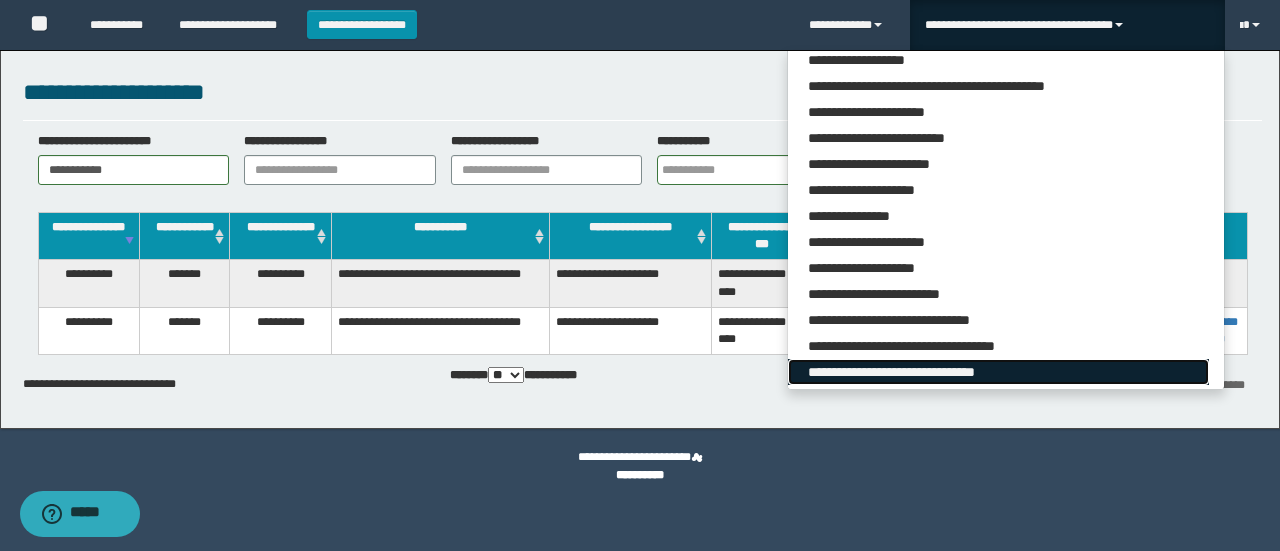 click on "**********" at bounding box center (998, 372) 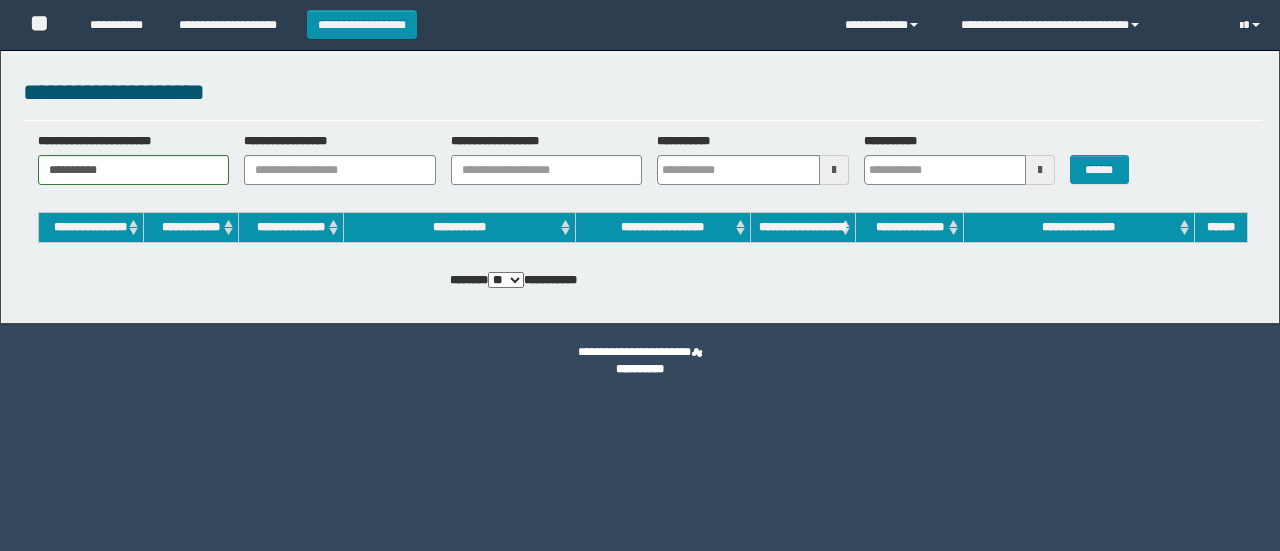 scroll, scrollTop: 0, scrollLeft: 0, axis: both 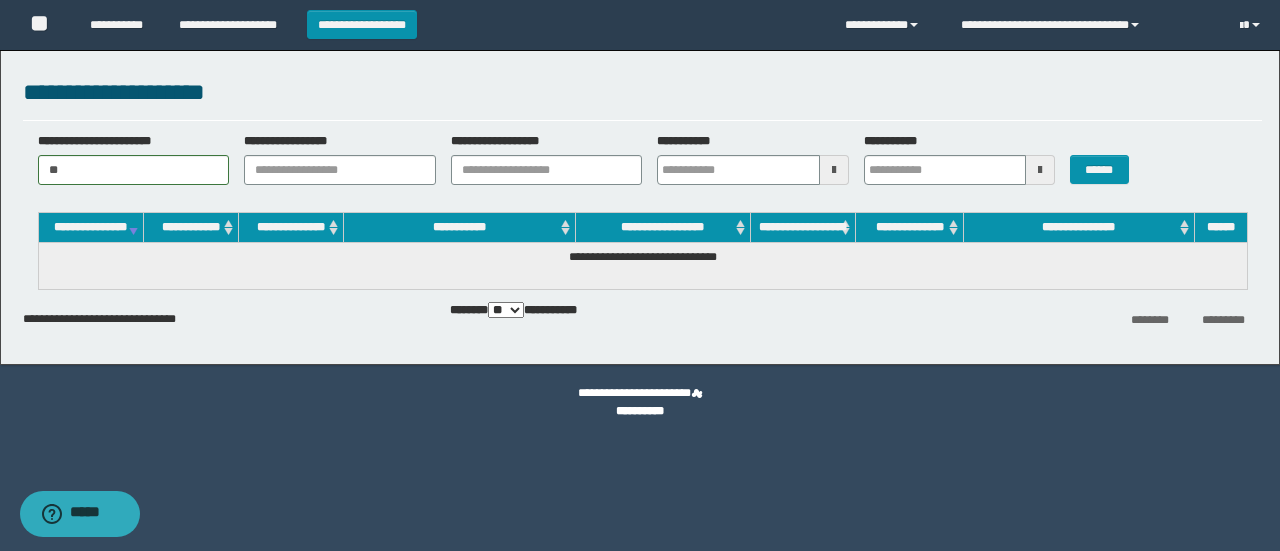 type on "*" 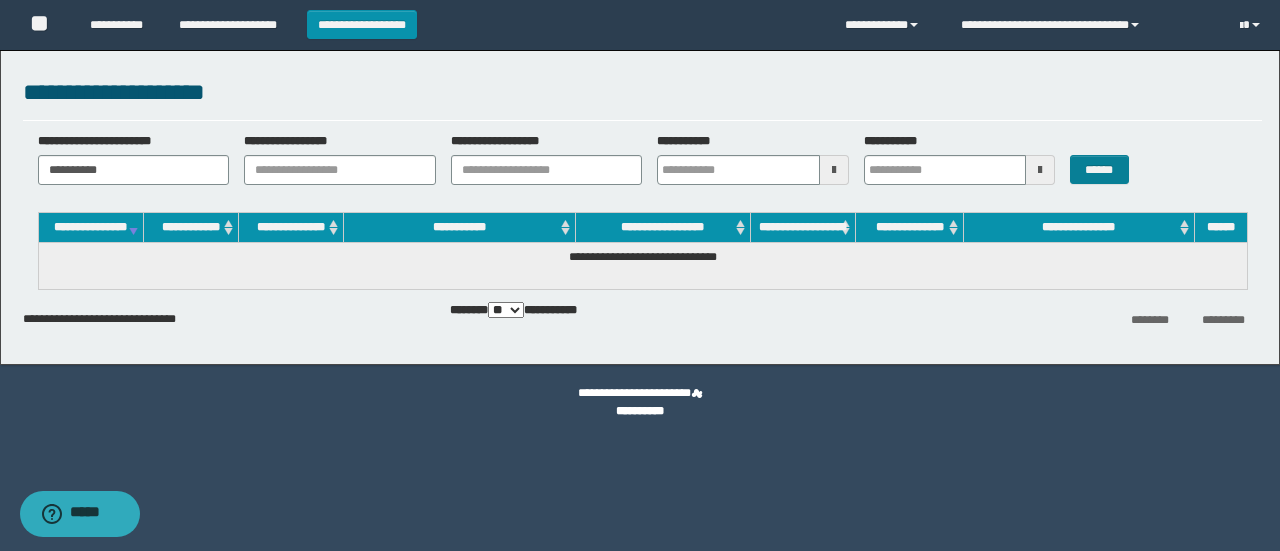 type on "**********" 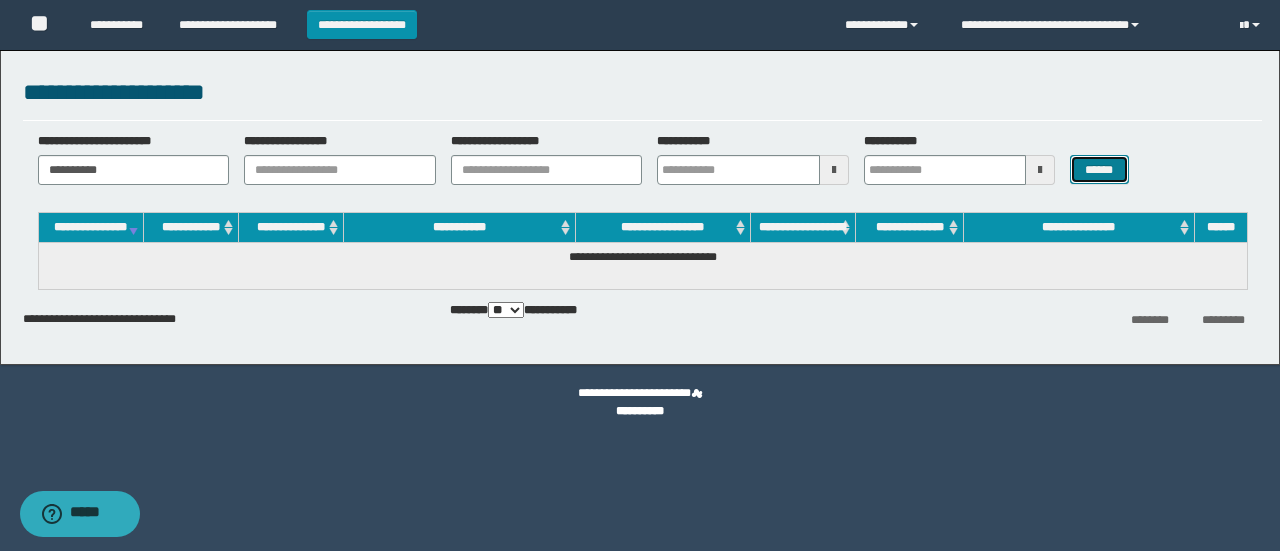click on "******" at bounding box center [1099, 169] 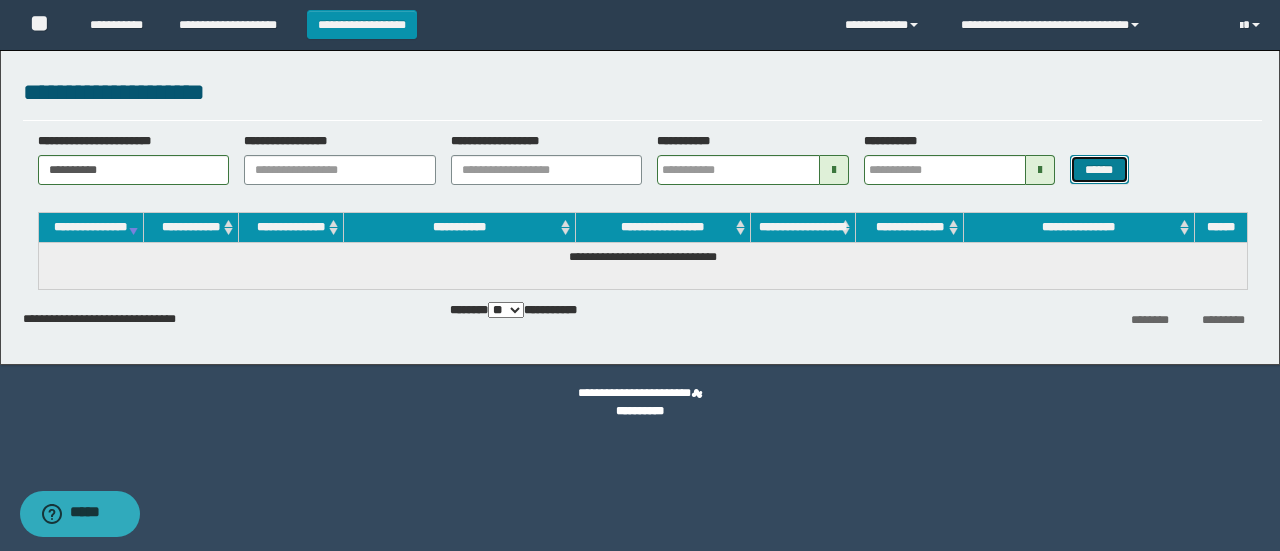 click on "******" at bounding box center [1099, 169] 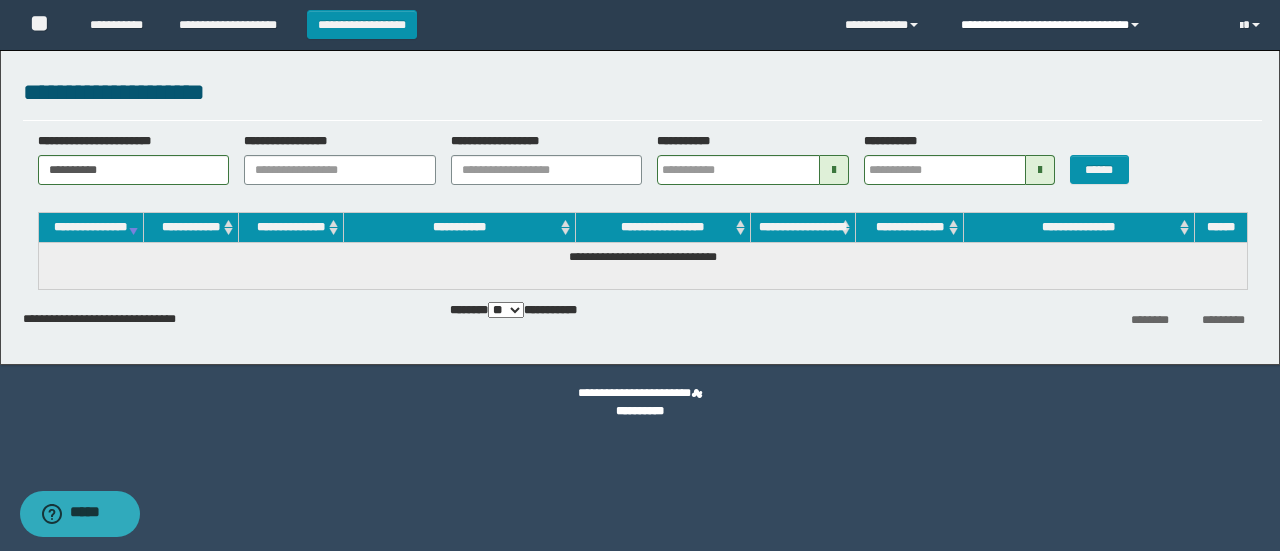 click on "**********" at bounding box center (1085, 25) 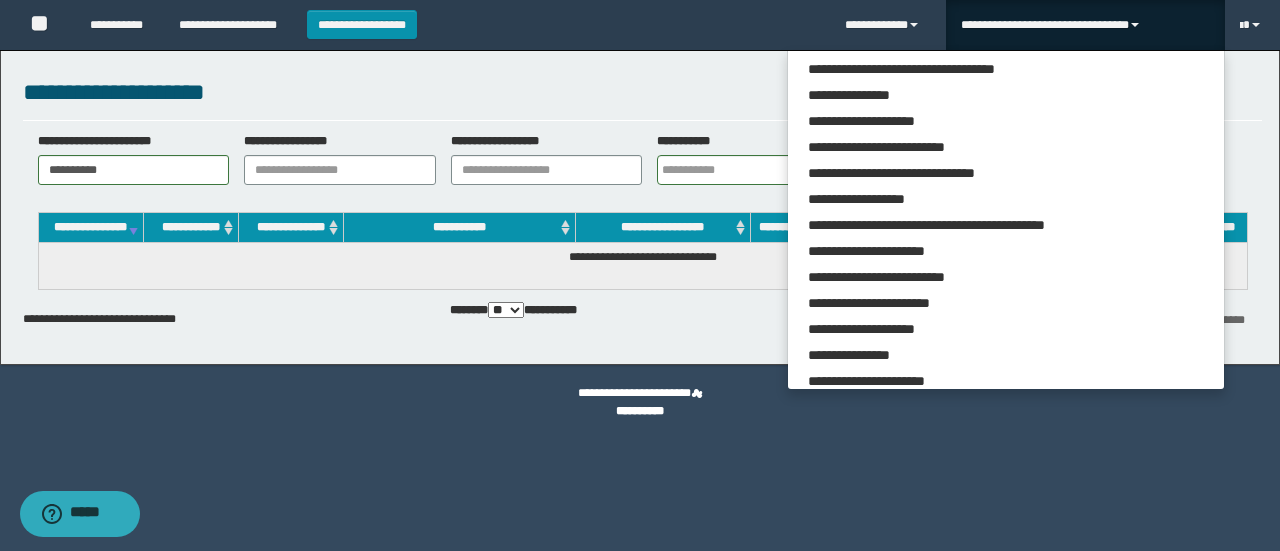 scroll, scrollTop: 113, scrollLeft: 0, axis: vertical 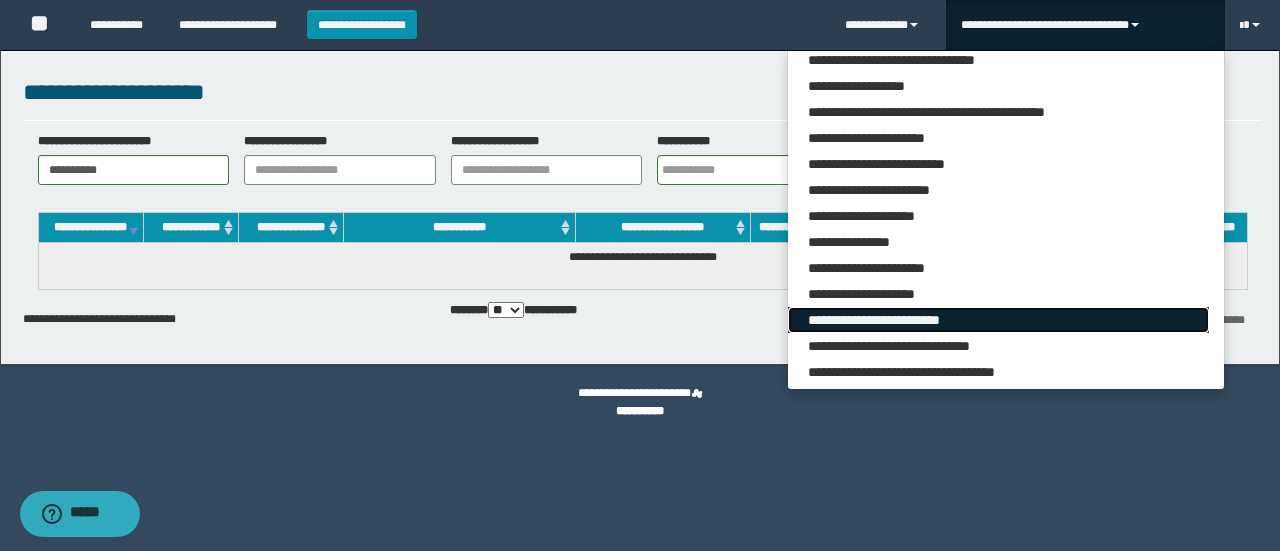 click on "**********" at bounding box center [998, 320] 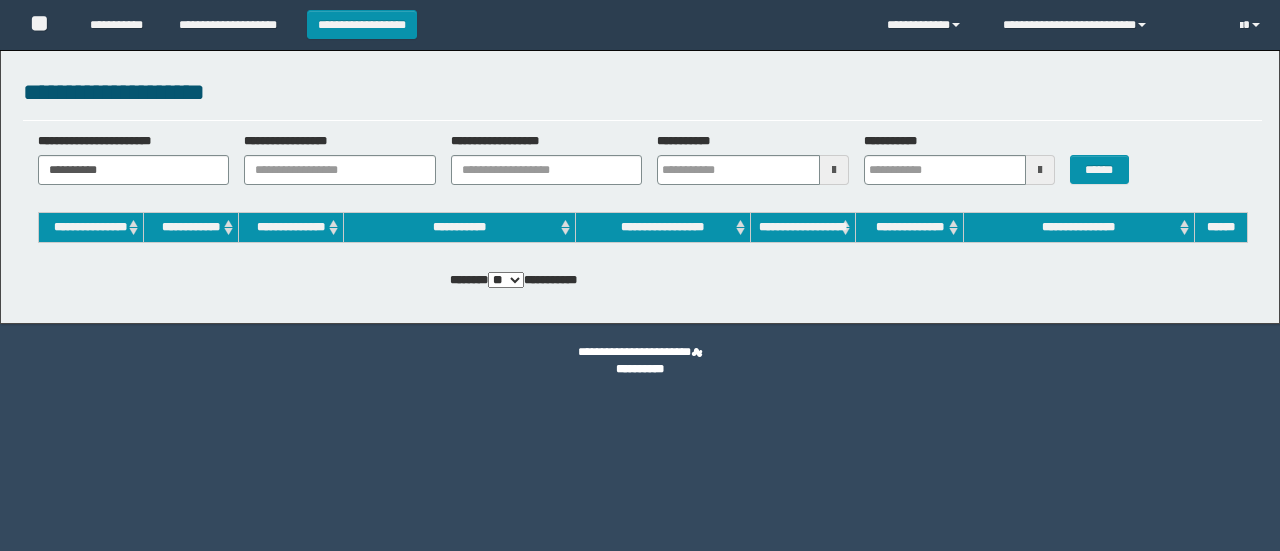 scroll, scrollTop: 0, scrollLeft: 0, axis: both 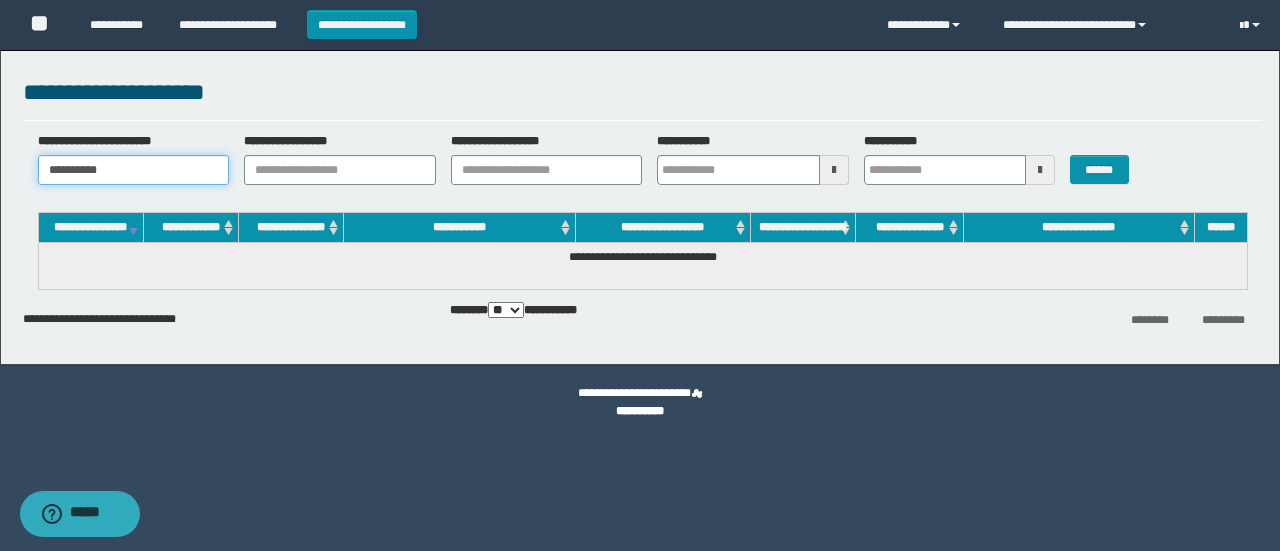 click on "**********" at bounding box center [134, 170] 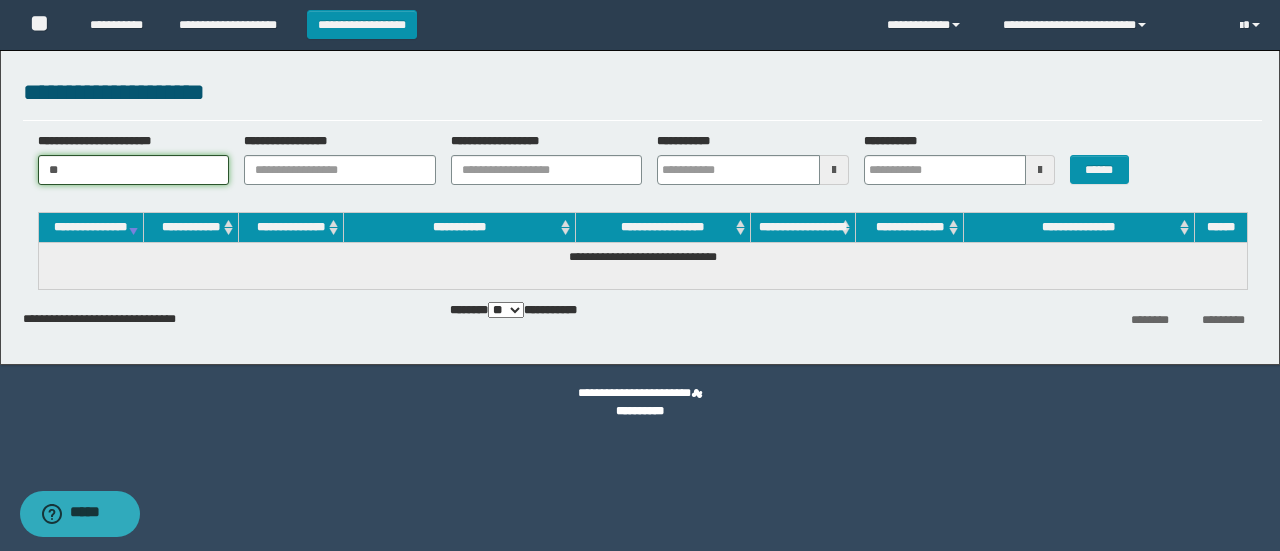 type on "*" 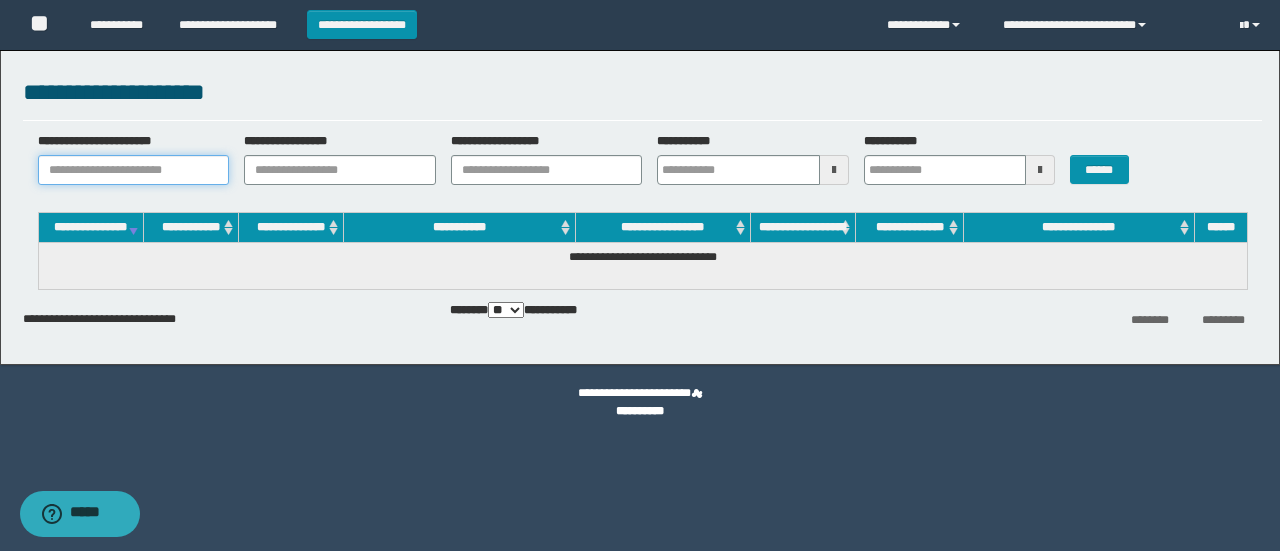 paste on "********" 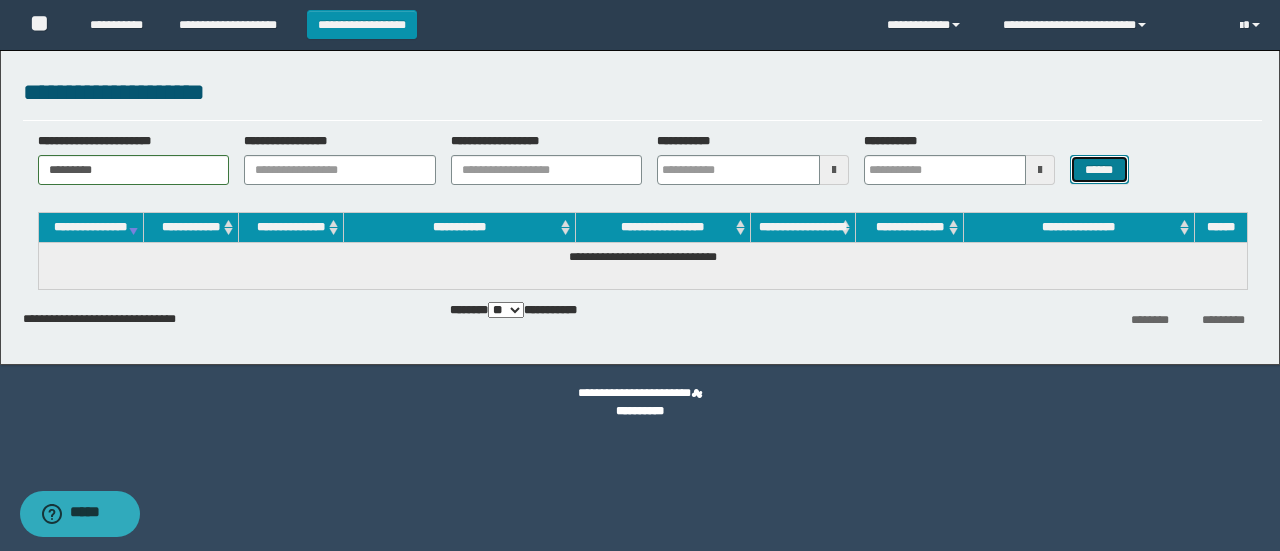 click on "******" at bounding box center [1099, 169] 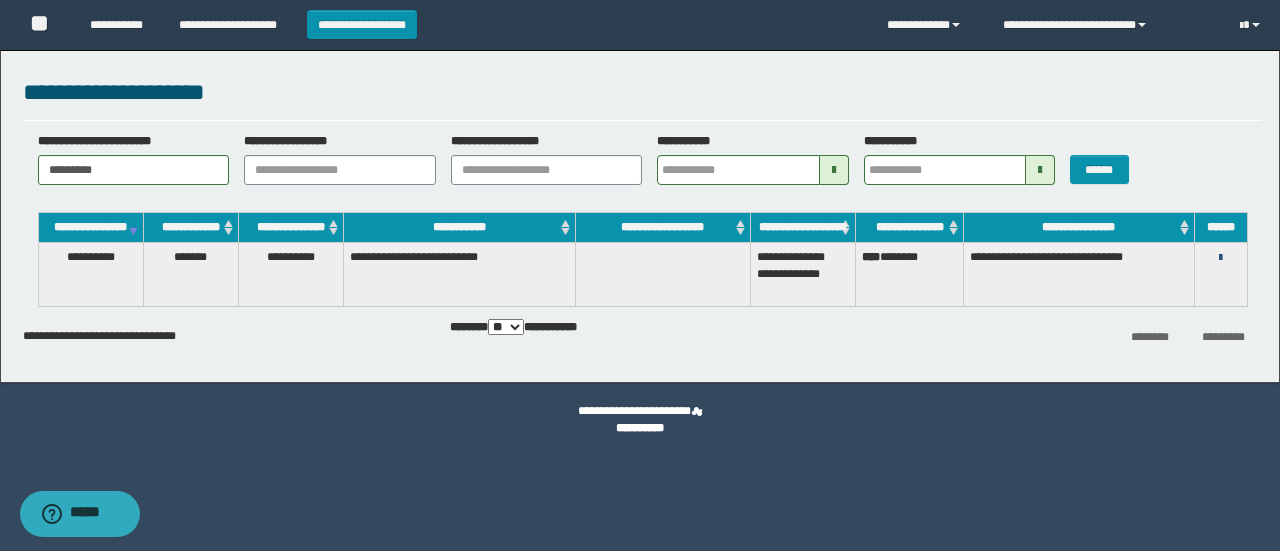 click at bounding box center (1220, 258) 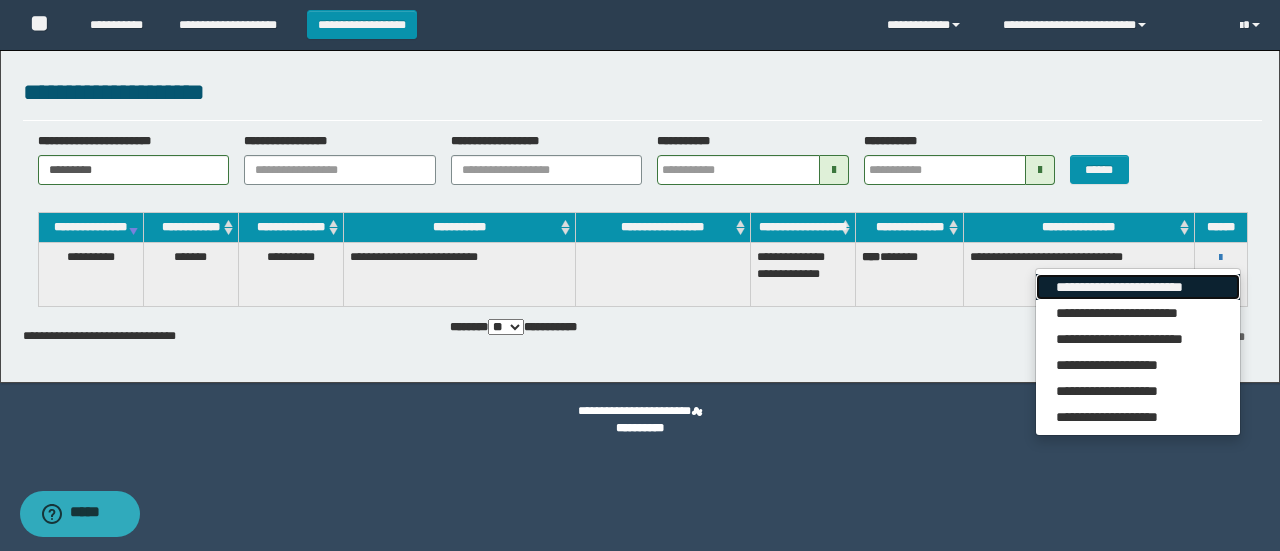 click on "**********" at bounding box center (1137, 287) 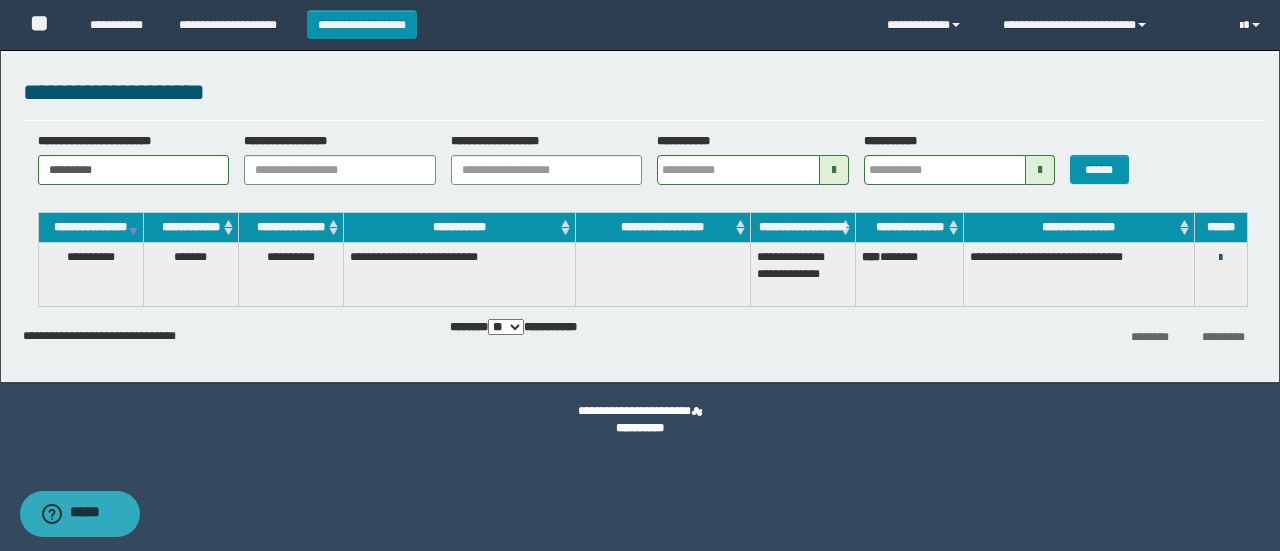 click at bounding box center (1220, 258) 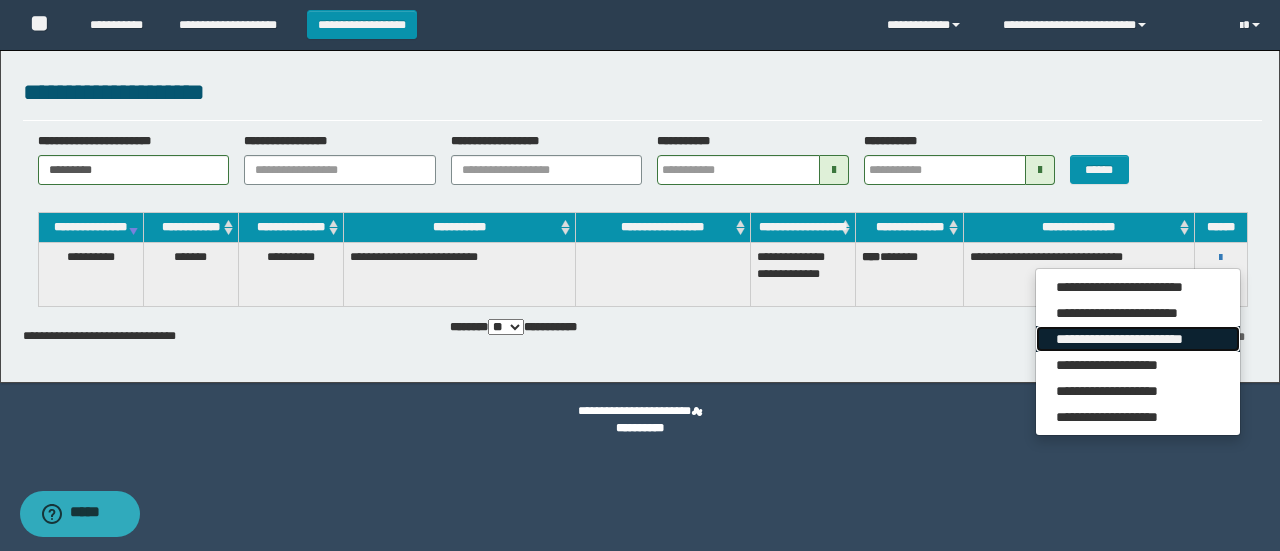click on "**********" at bounding box center (1137, 339) 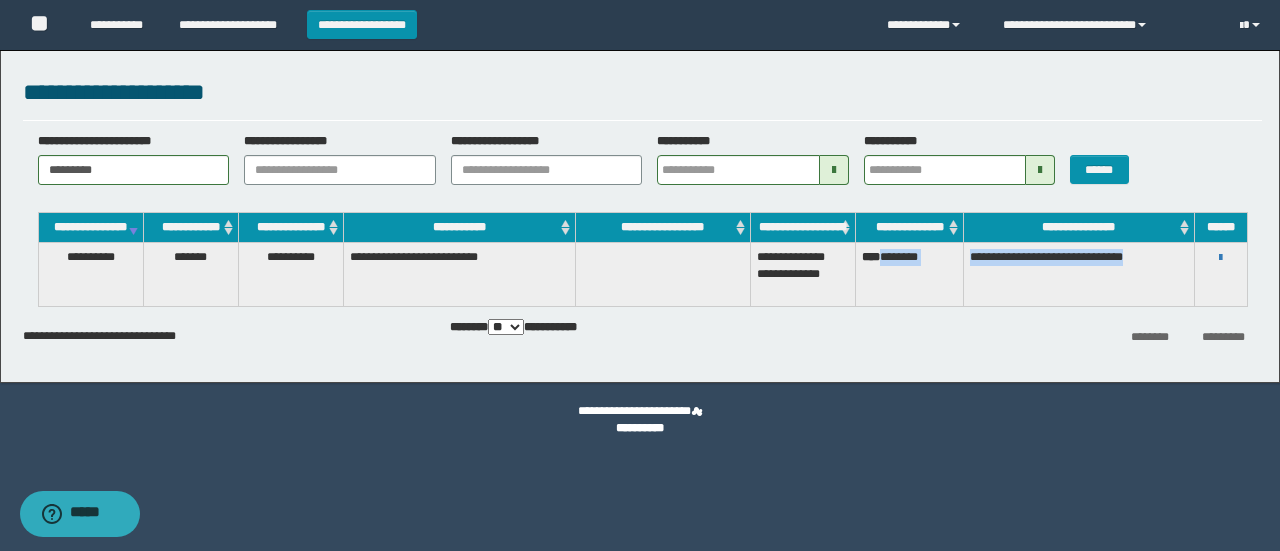 drag, startPoint x: 888, startPoint y: 276, endPoint x: 1070, endPoint y: 299, distance: 183.44754 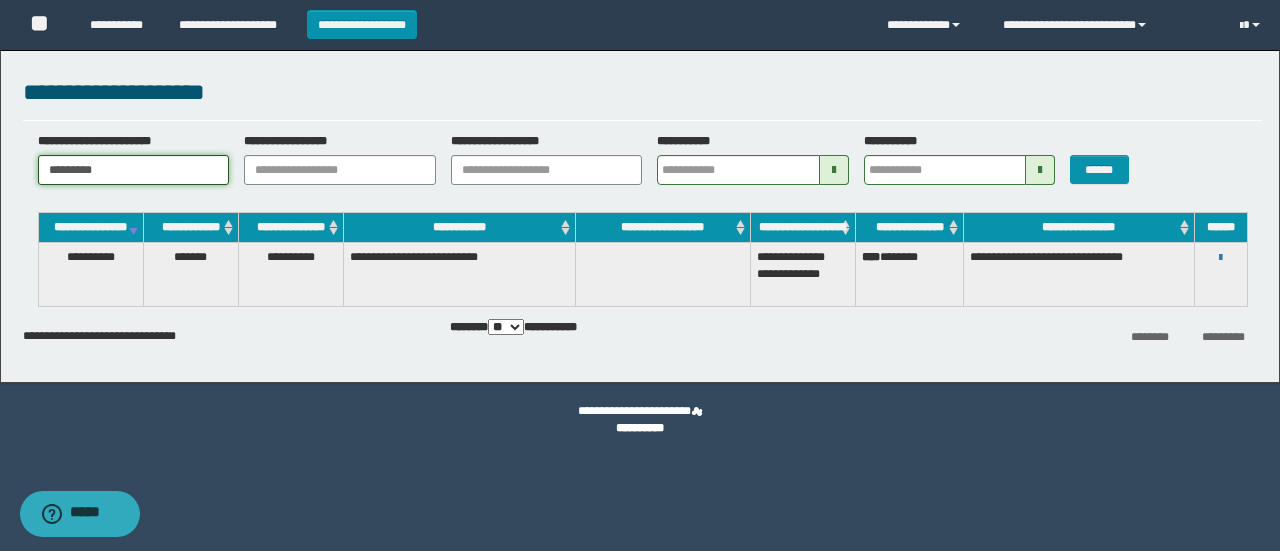 click on "********" at bounding box center [134, 170] 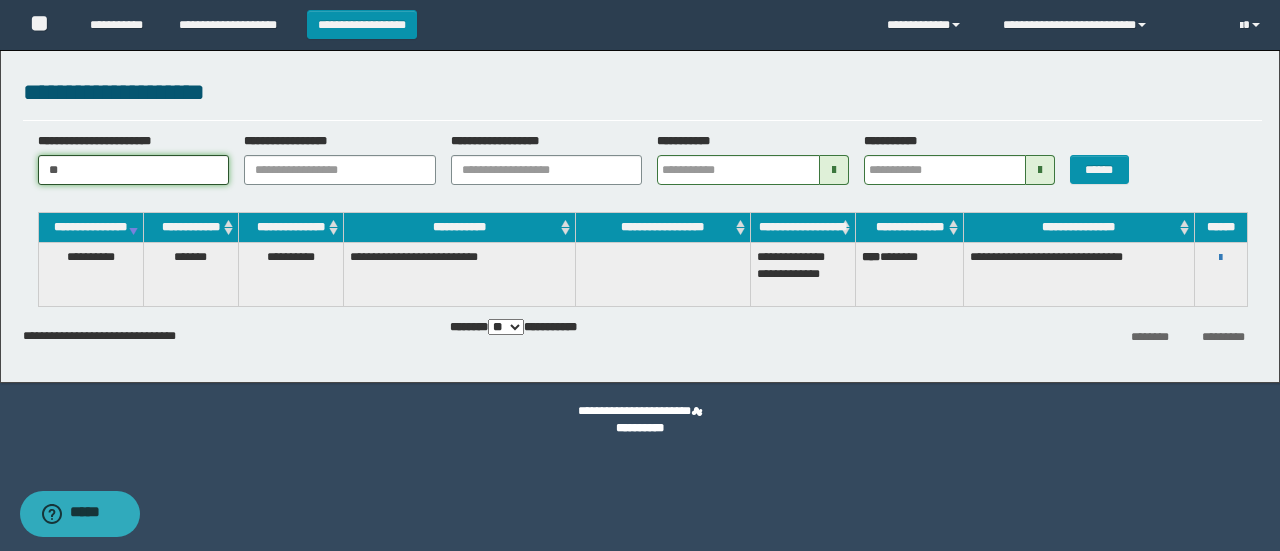 type on "*" 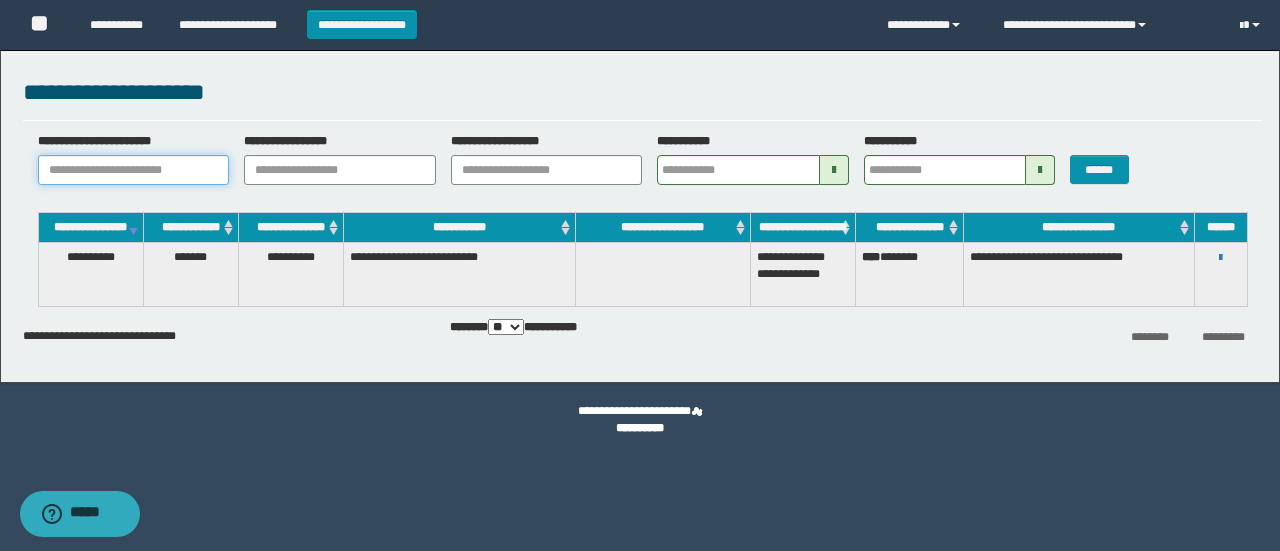 paste on "**********" 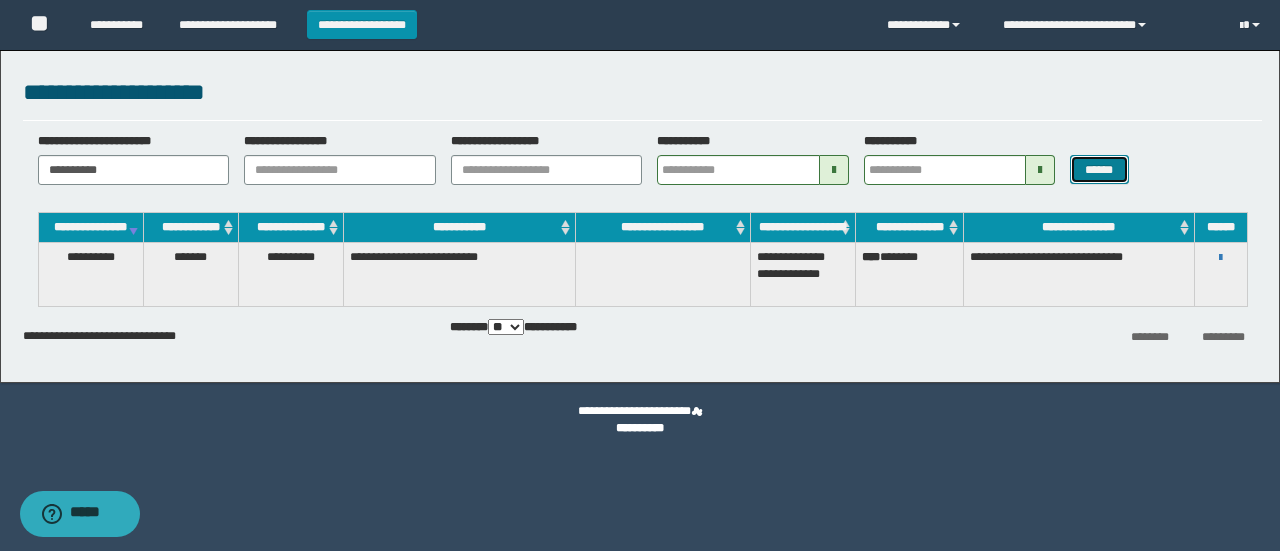 click on "******" at bounding box center [1099, 169] 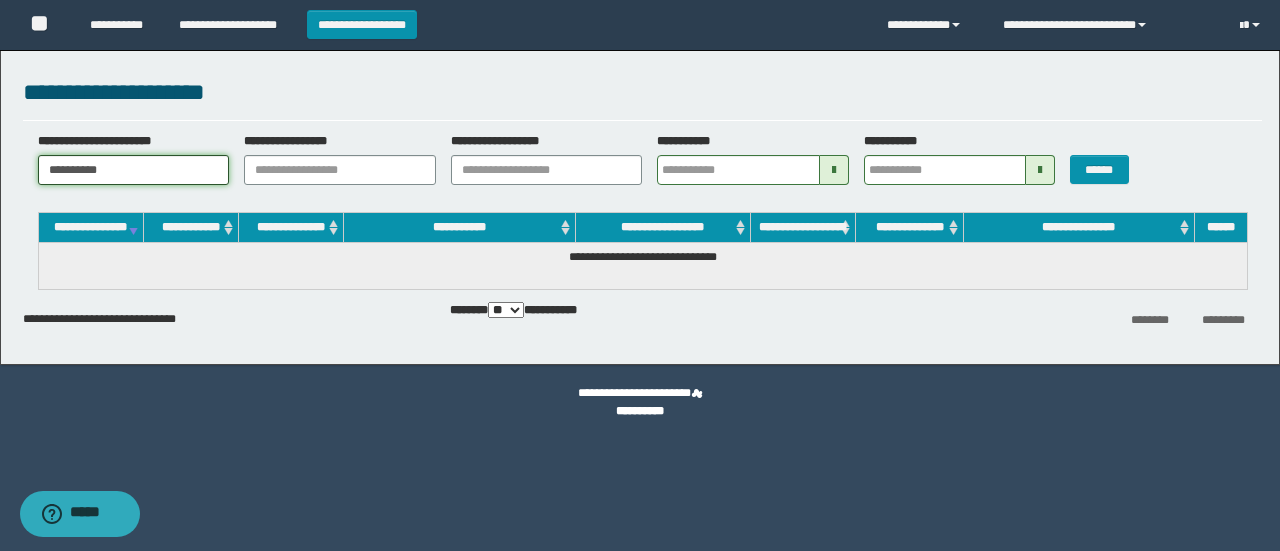 click on "**********" at bounding box center [134, 170] 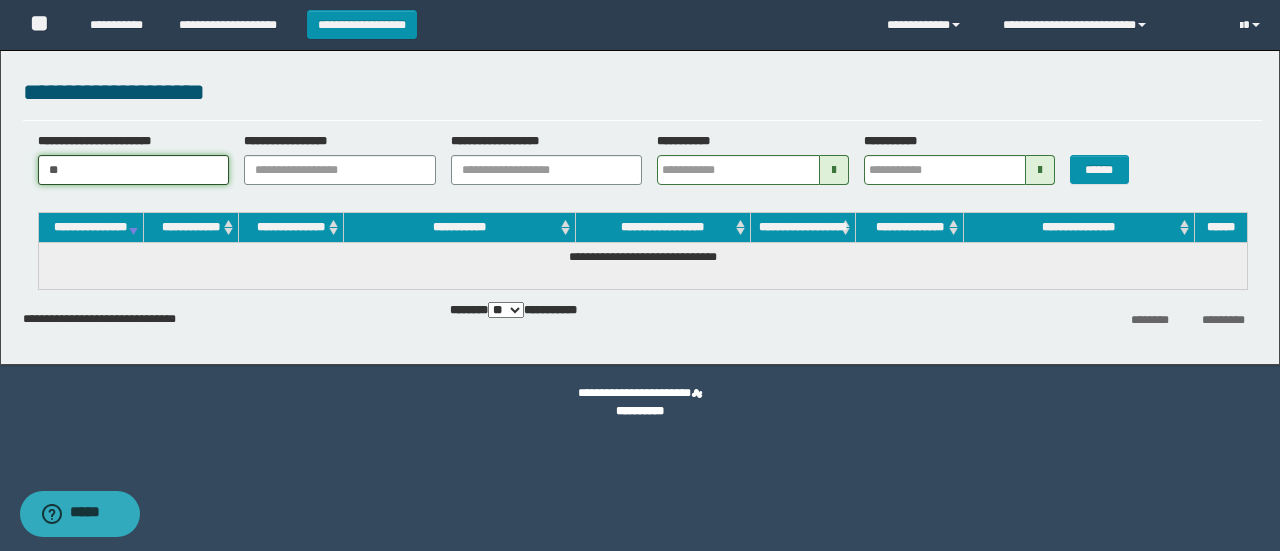 type on "*" 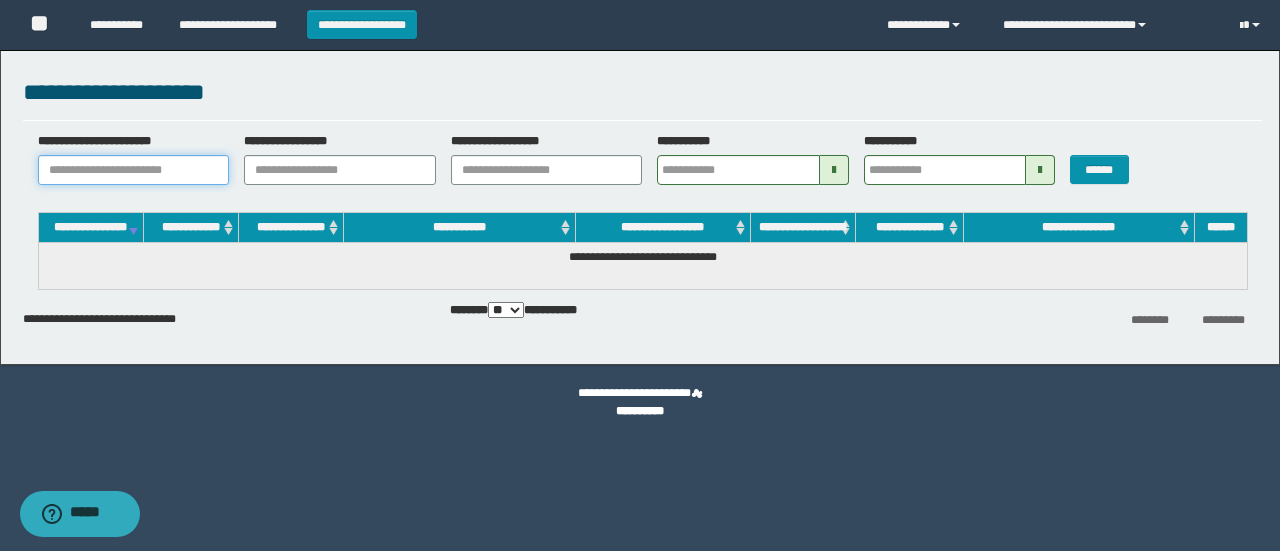 paste on "**********" 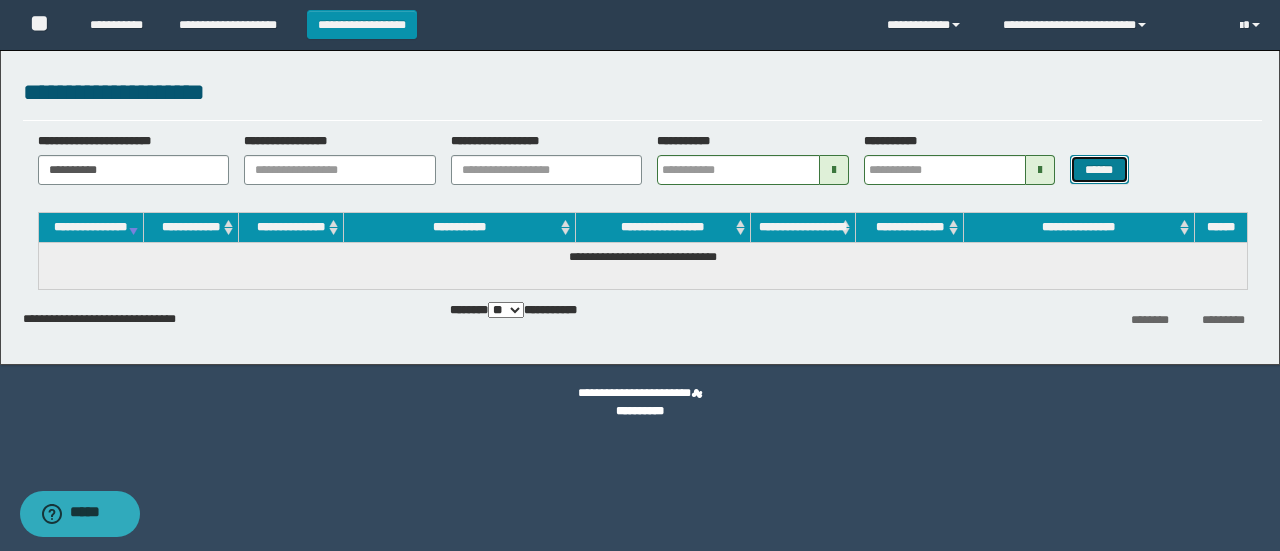 click on "******" at bounding box center [1099, 169] 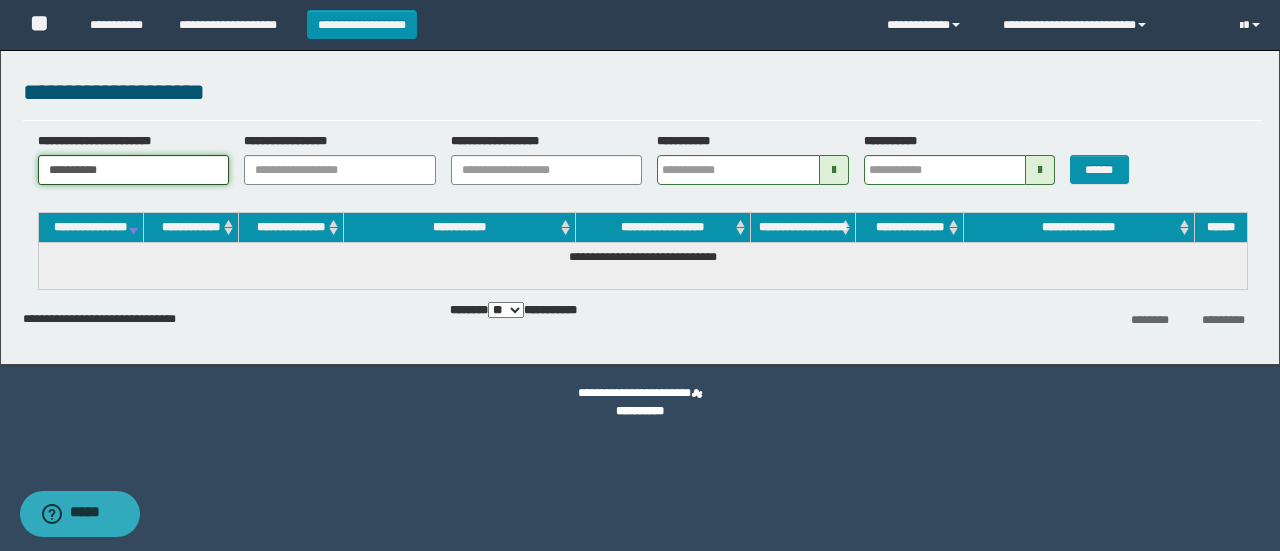 click on "**********" at bounding box center (134, 170) 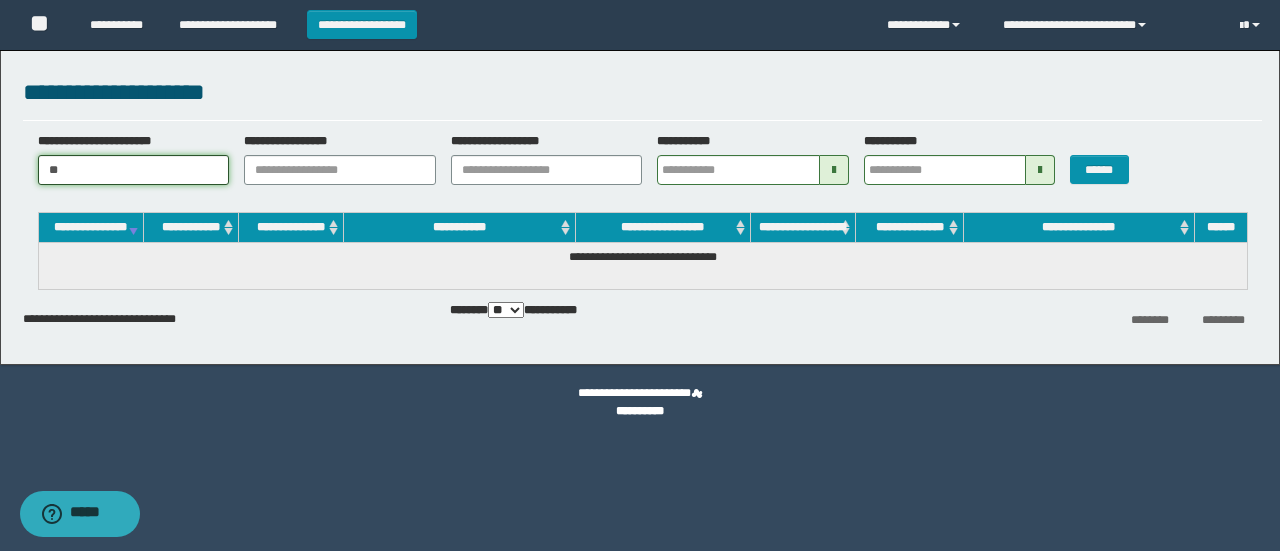 type on "*" 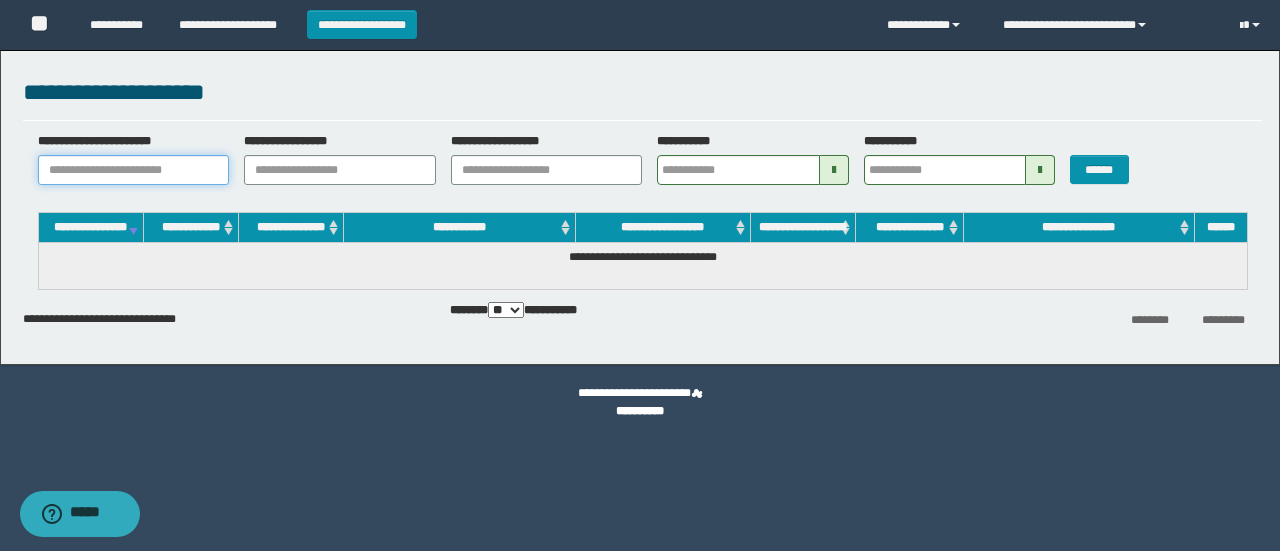 paste on "**********" 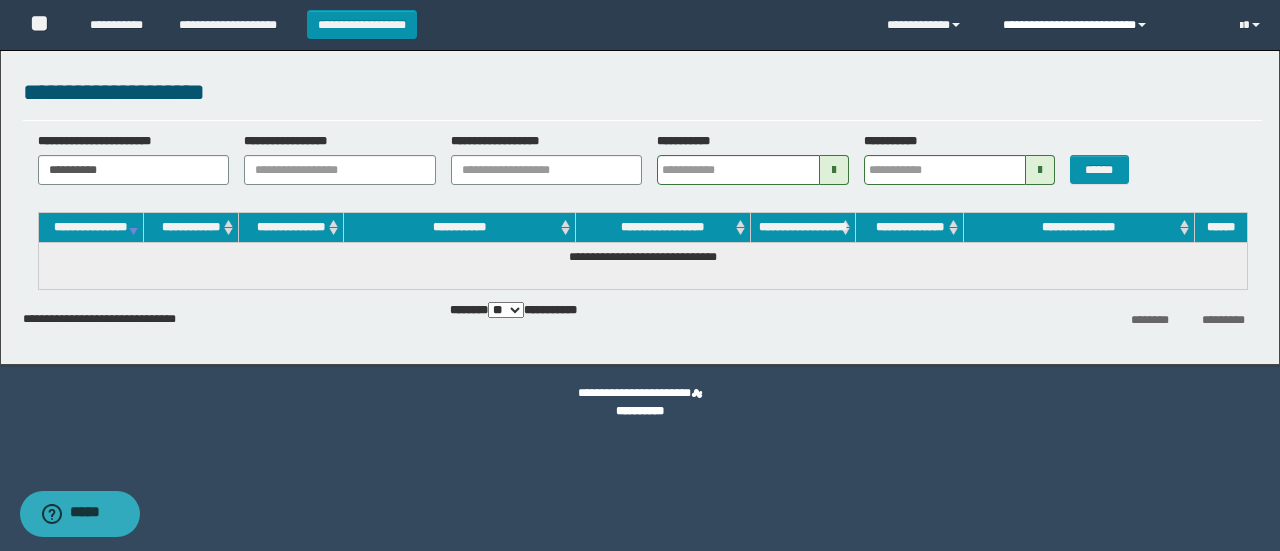 click on "**********" at bounding box center (1106, 25) 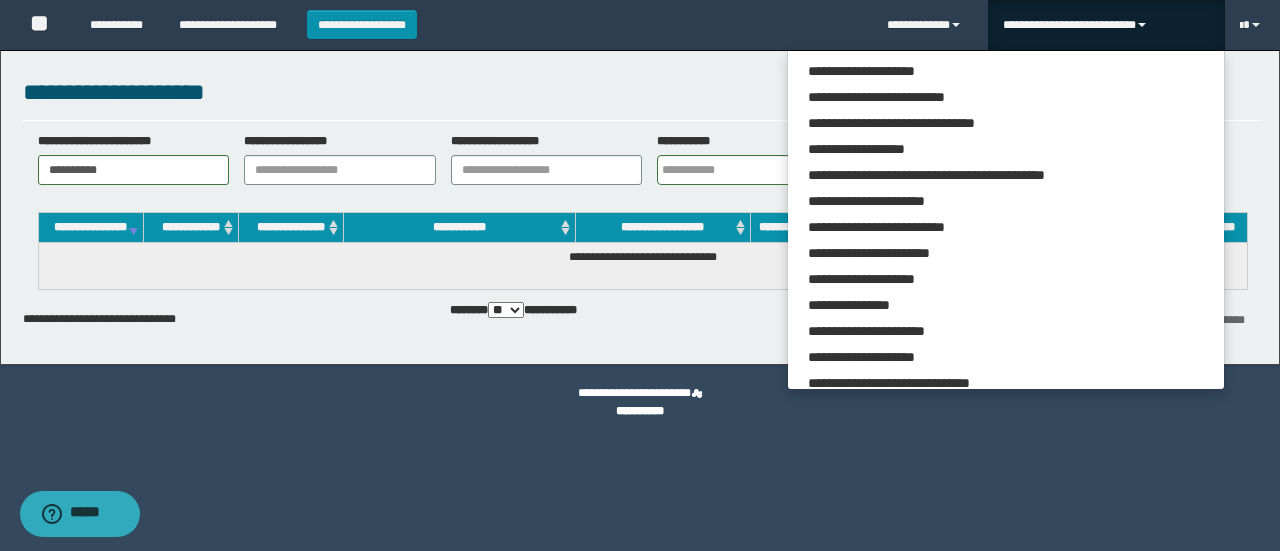 scroll, scrollTop: 113, scrollLeft: 0, axis: vertical 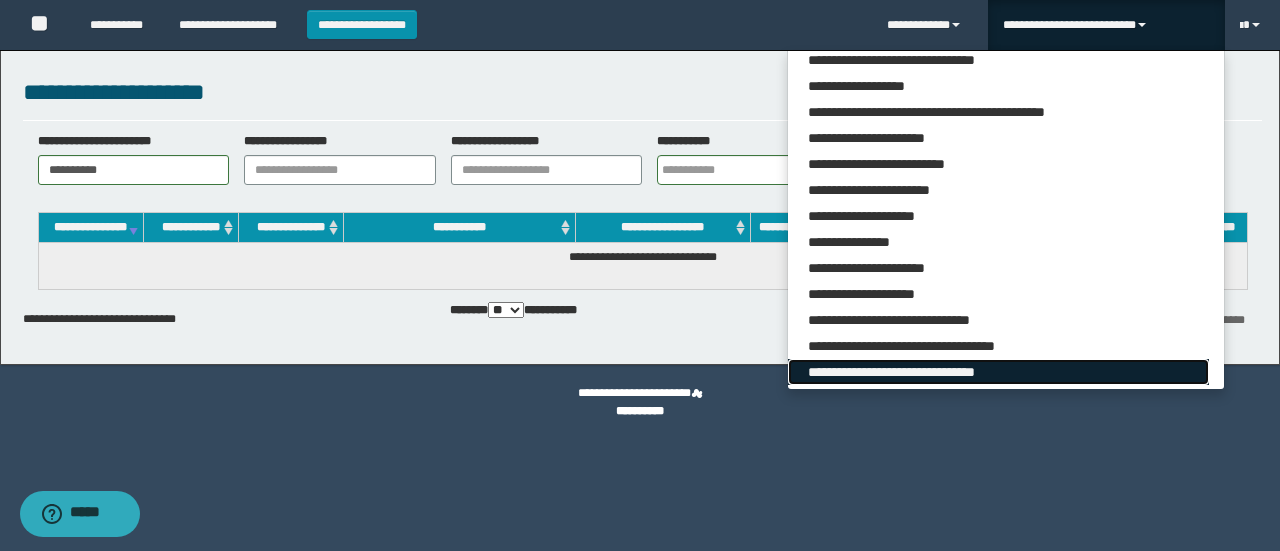 click on "**********" at bounding box center (998, 372) 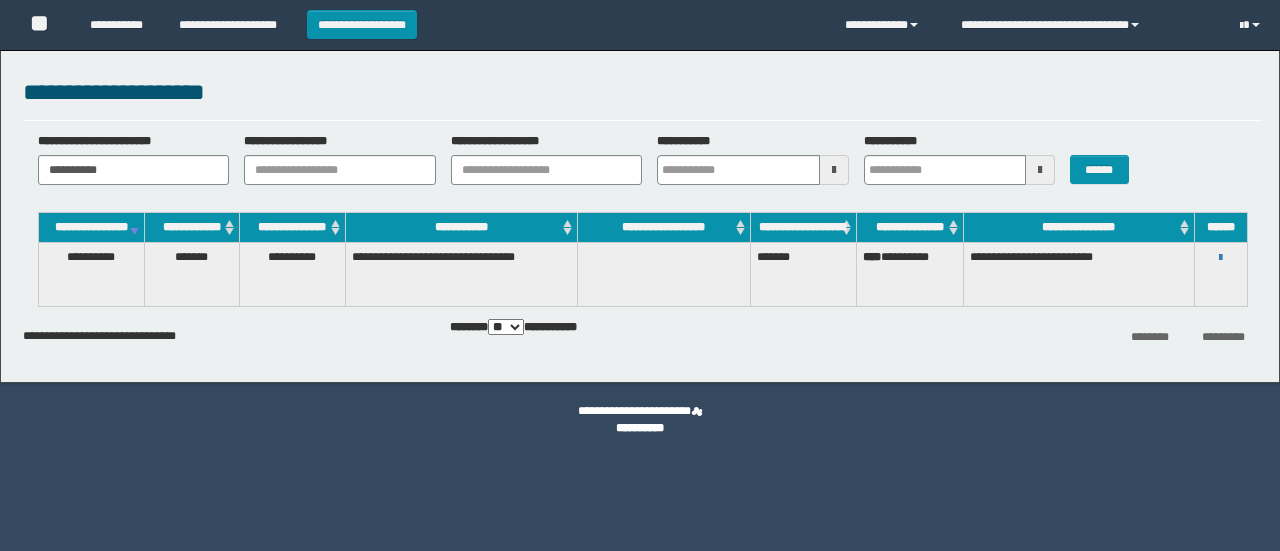 scroll, scrollTop: 0, scrollLeft: 0, axis: both 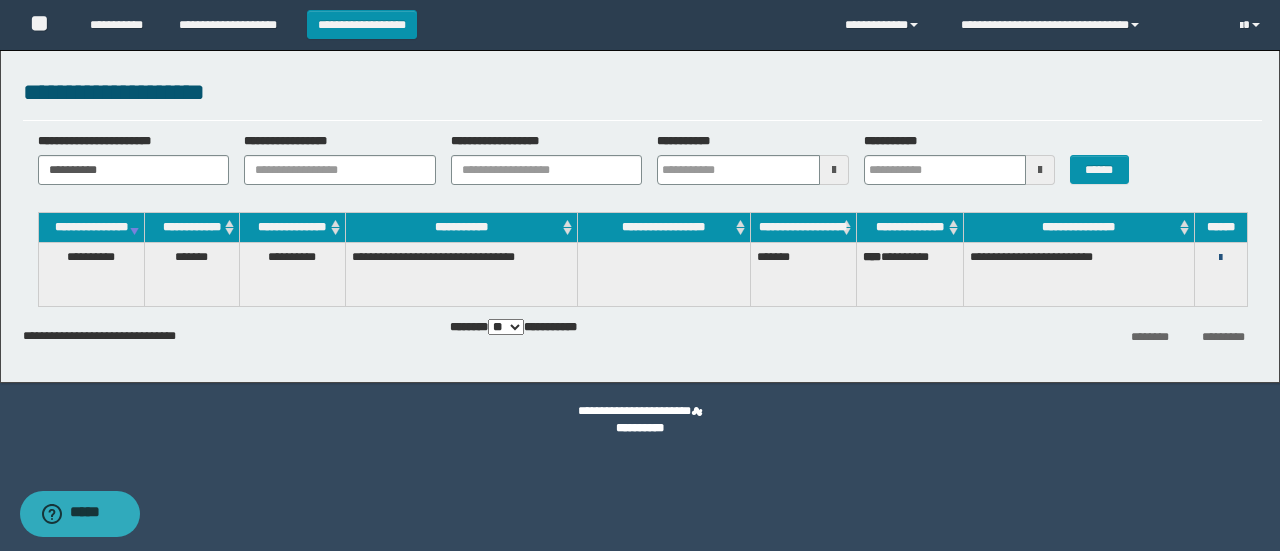 click on "[FIRST] [LAST] [STREET] [CITY], [STATE] [ZIP] [COUNTRY]" at bounding box center [1221, 257] 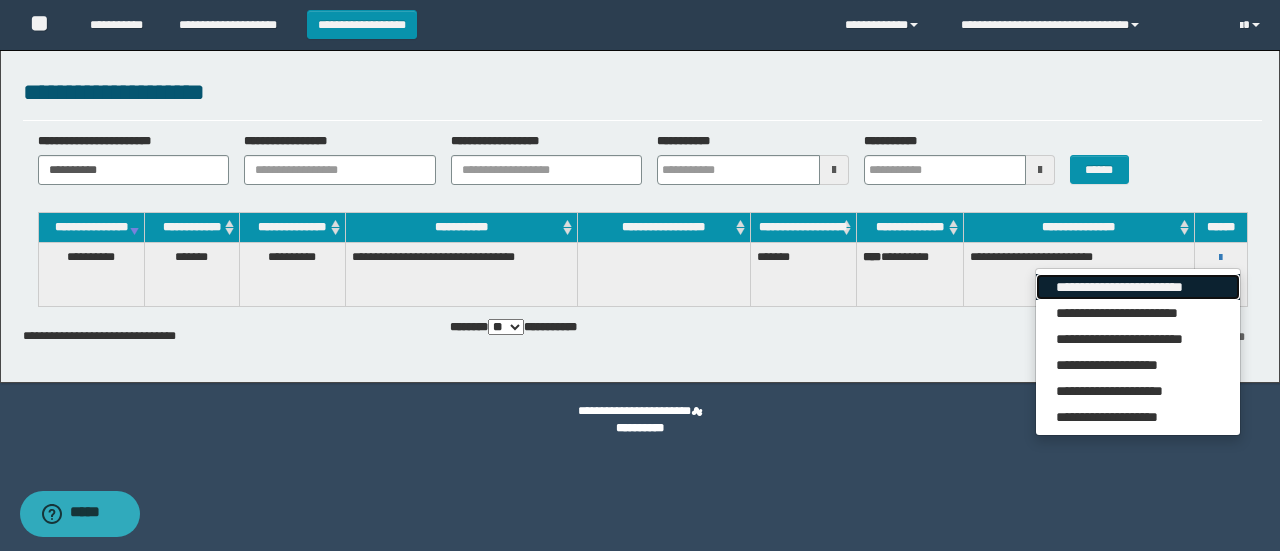 click on "**********" at bounding box center (1137, 287) 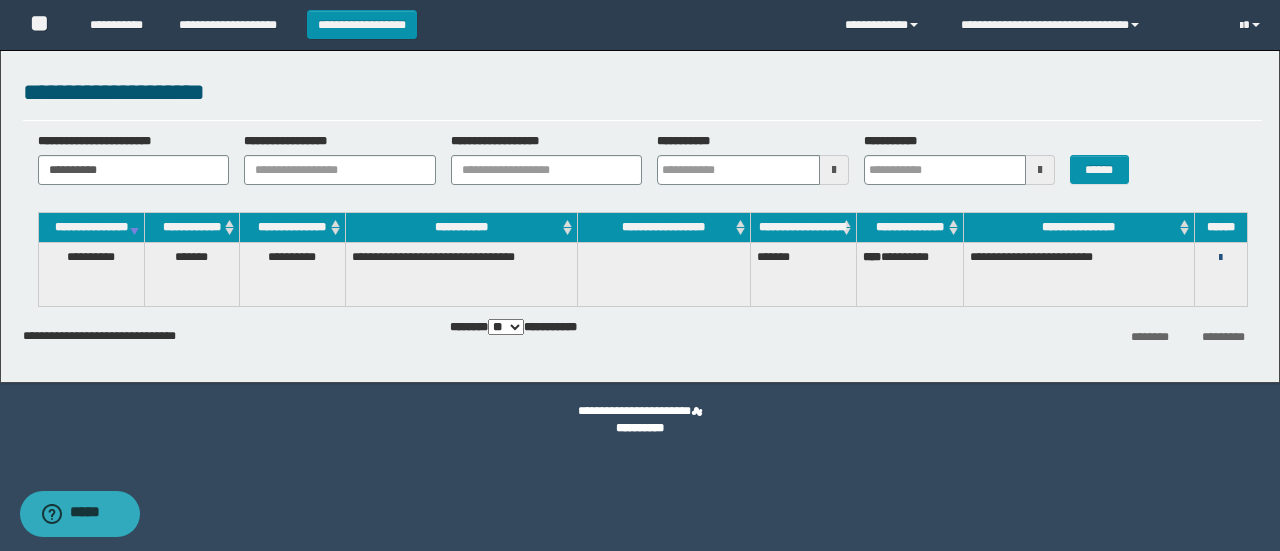 click at bounding box center (1220, 258) 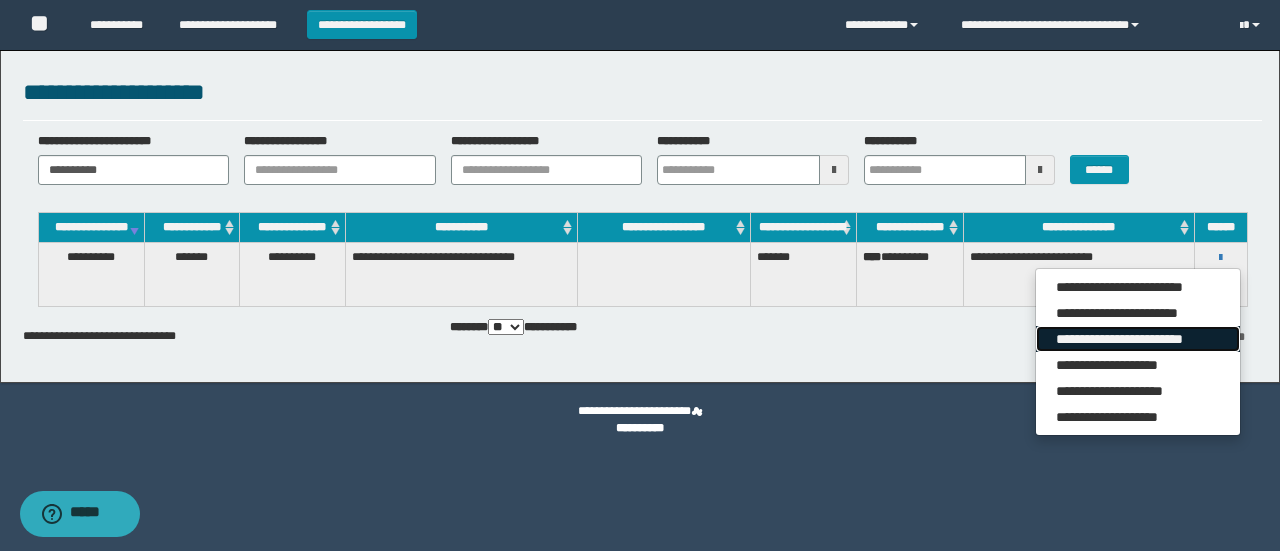 click on "**********" at bounding box center (1137, 339) 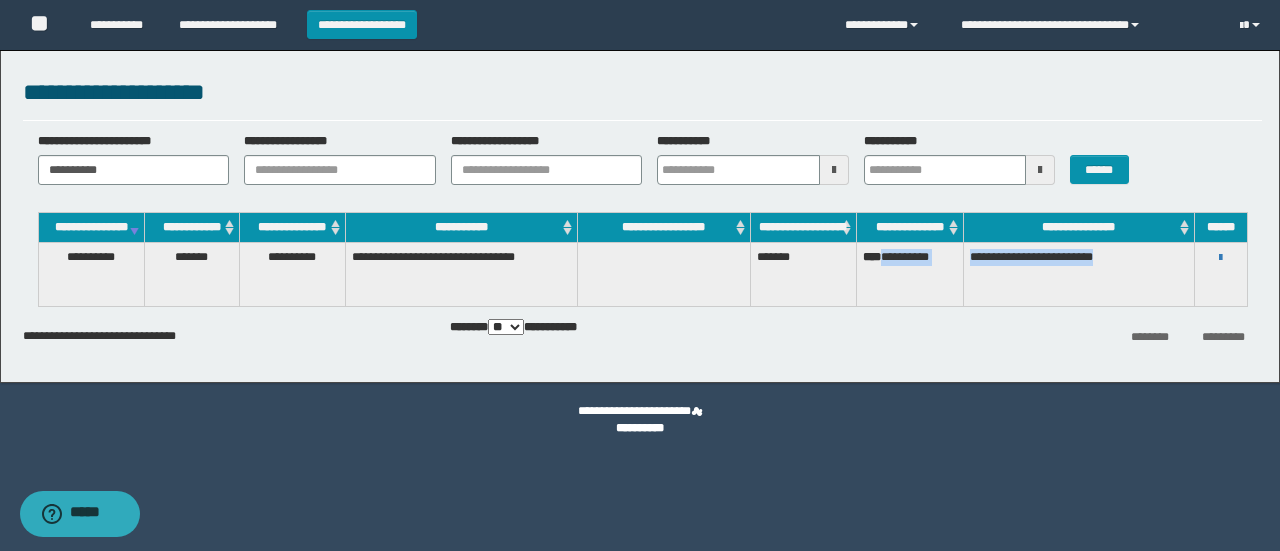 drag, startPoint x: 893, startPoint y: 265, endPoint x: 1111, endPoint y: 277, distance: 218.33003 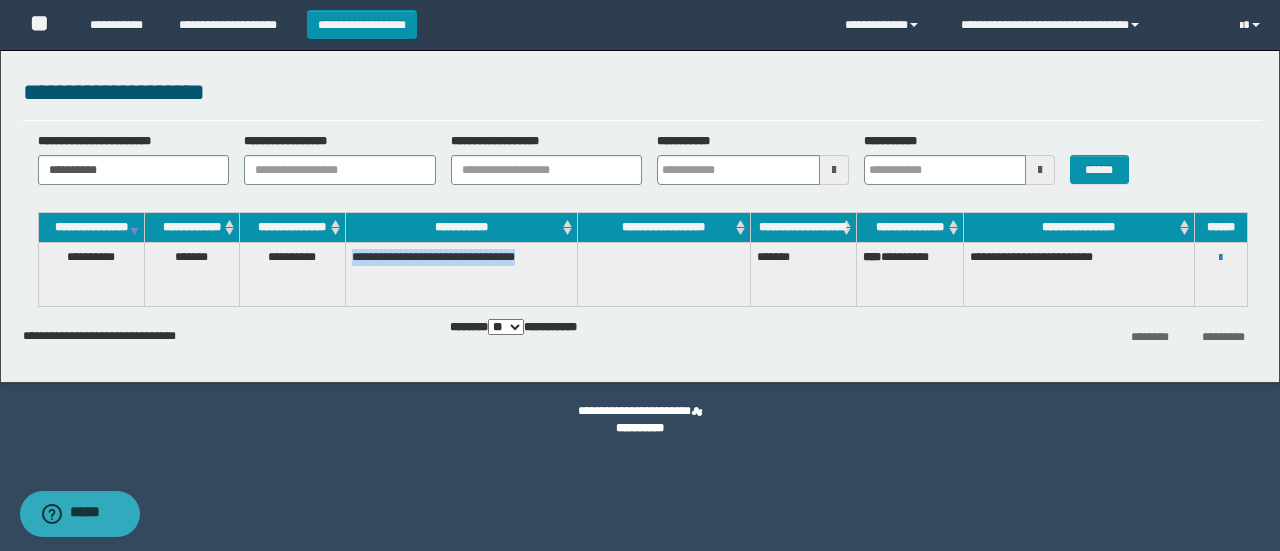drag, startPoint x: 348, startPoint y: 273, endPoint x: 384, endPoint y: 286, distance: 38.27532 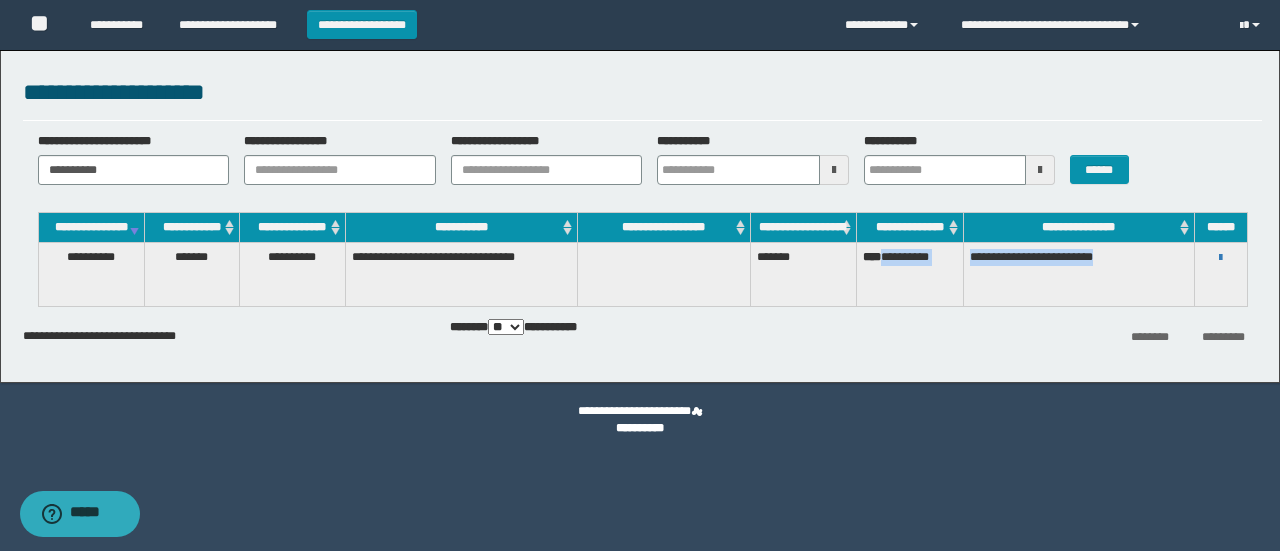 drag, startPoint x: 886, startPoint y: 273, endPoint x: 1112, endPoint y: 277, distance: 226.0354 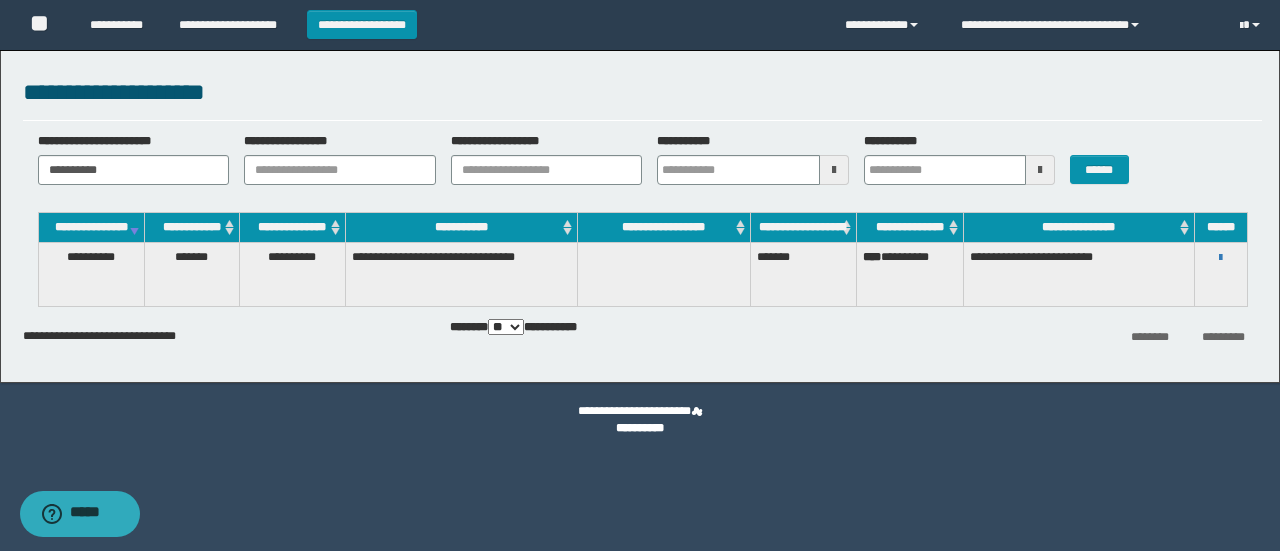 click on "**********" at bounding box center [640, 211] 